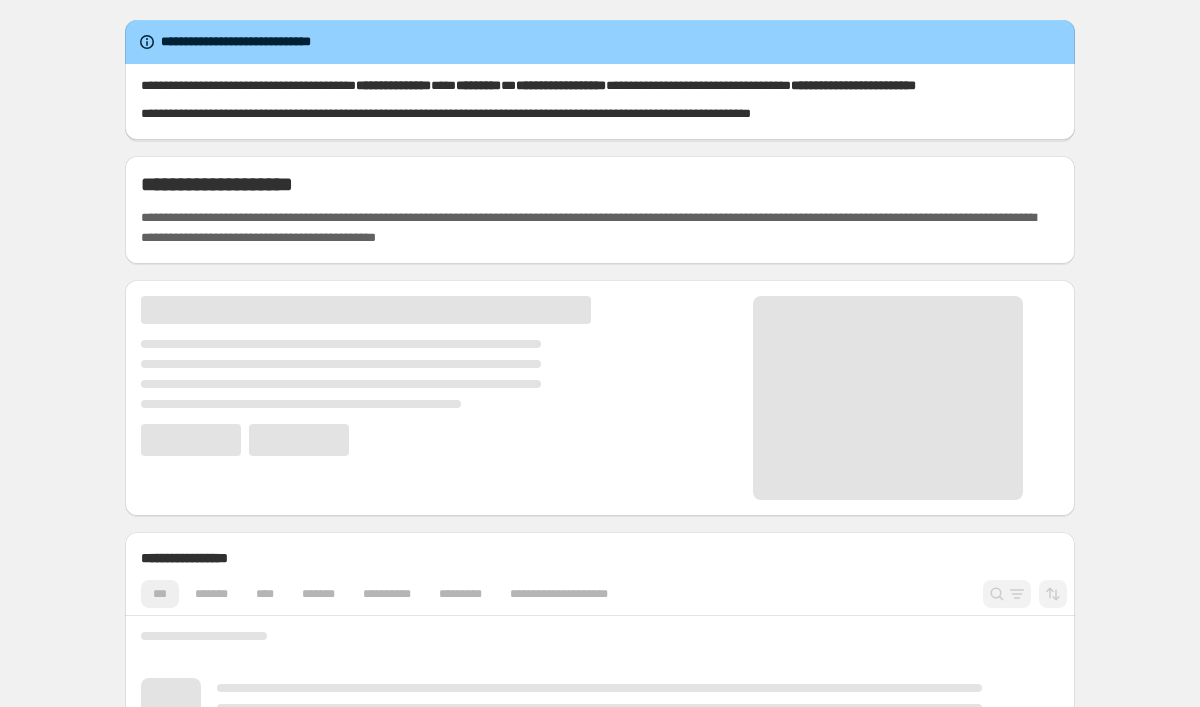 scroll, scrollTop: 0, scrollLeft: 0, axis: both 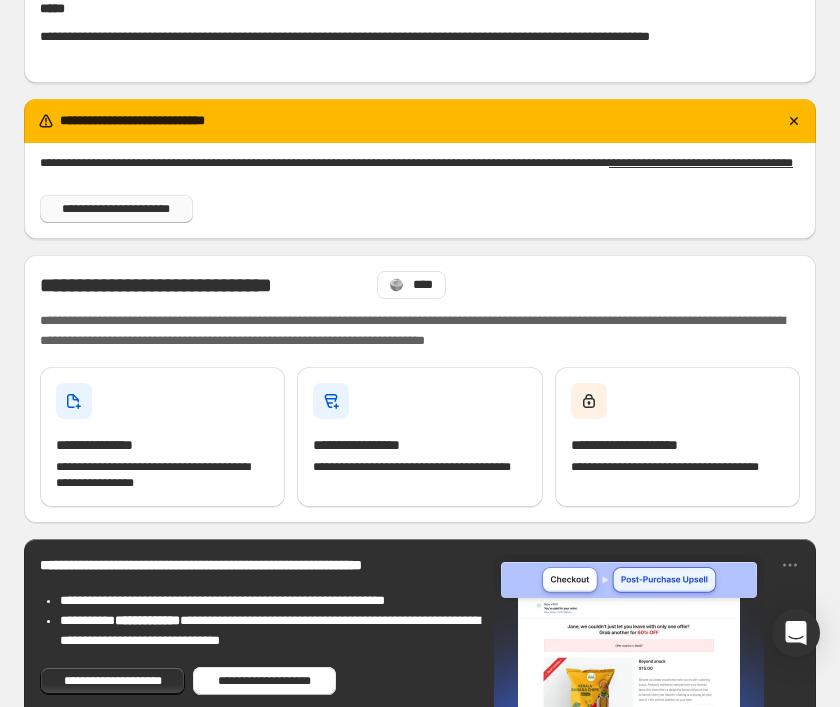click on "**********" at bounding box center (116, 209) 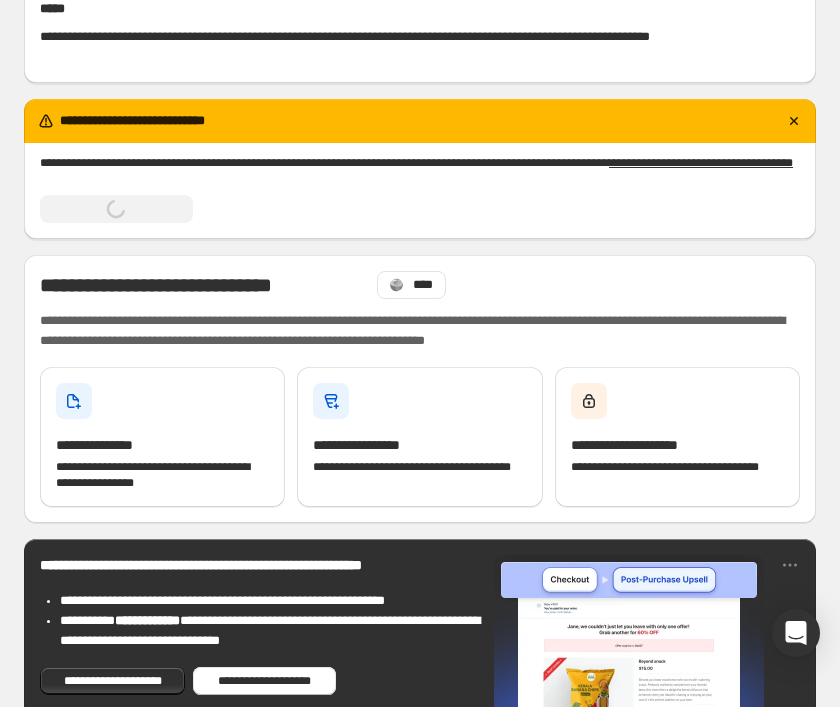 click on "**********" at bounding box center [420, 189] 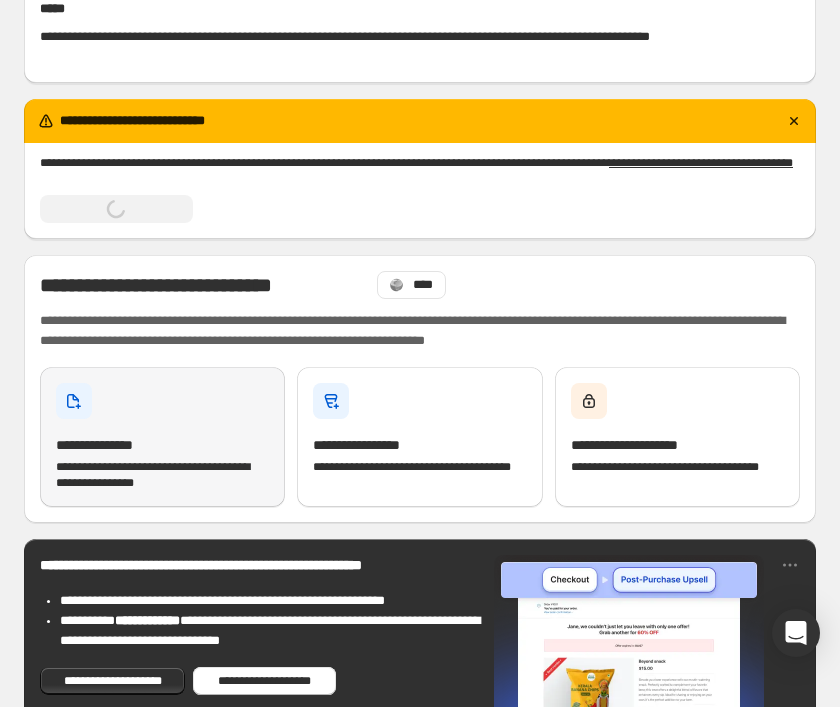 click on "**********" at bounding box center [162, 437] 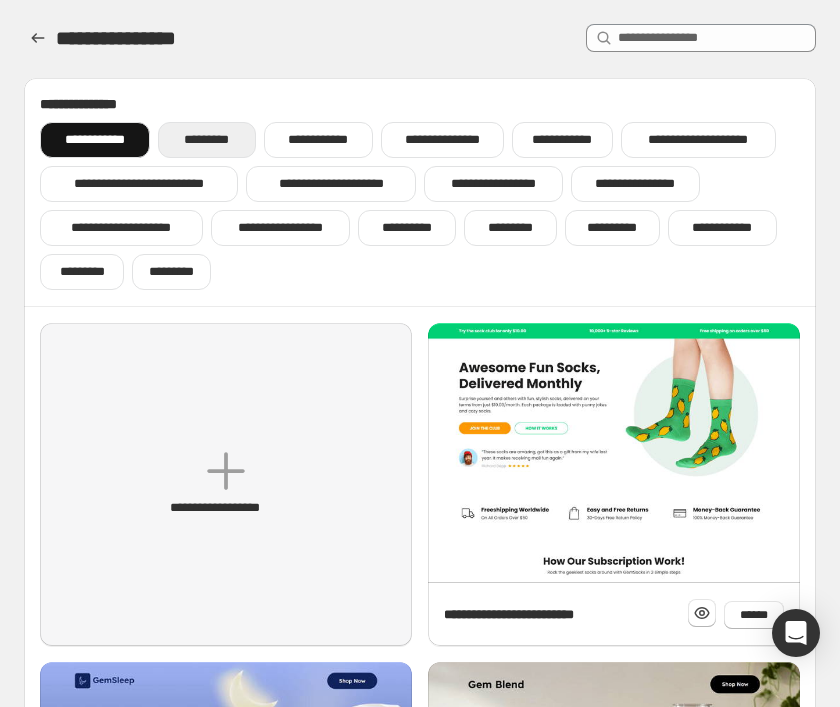 click on "*********" at bounding box center [206, 140] 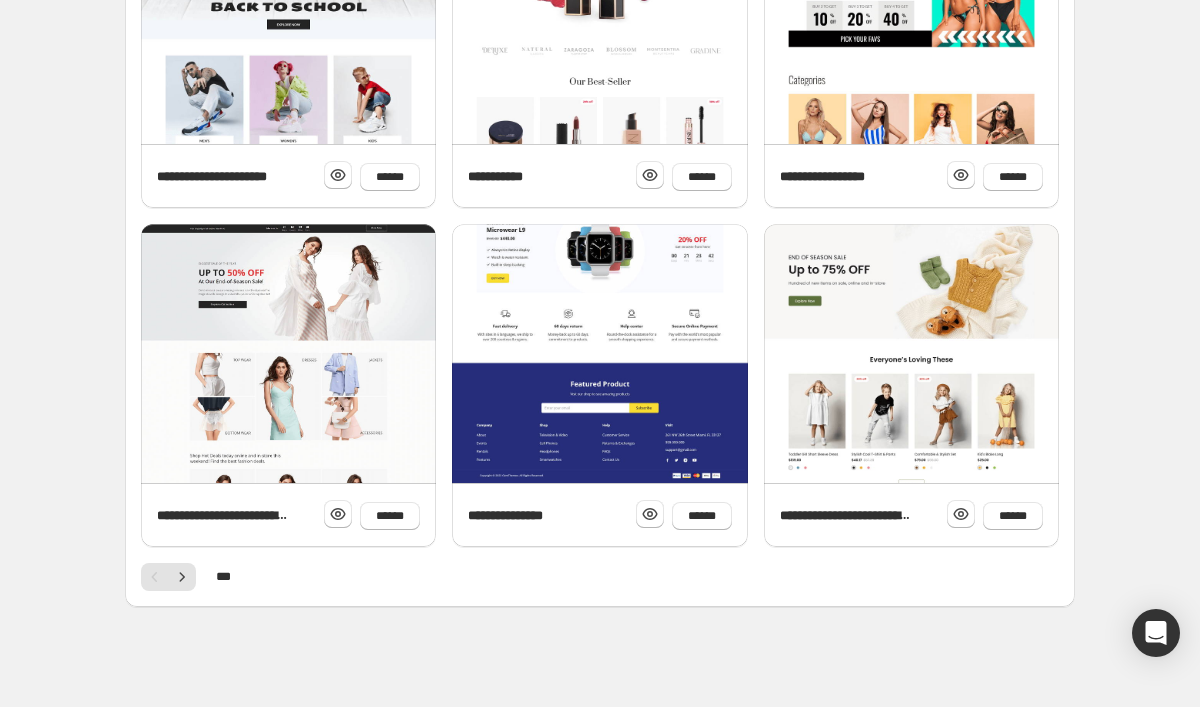 scroll, scrollTop: 732, scrollLeft: 0, axis: vertical 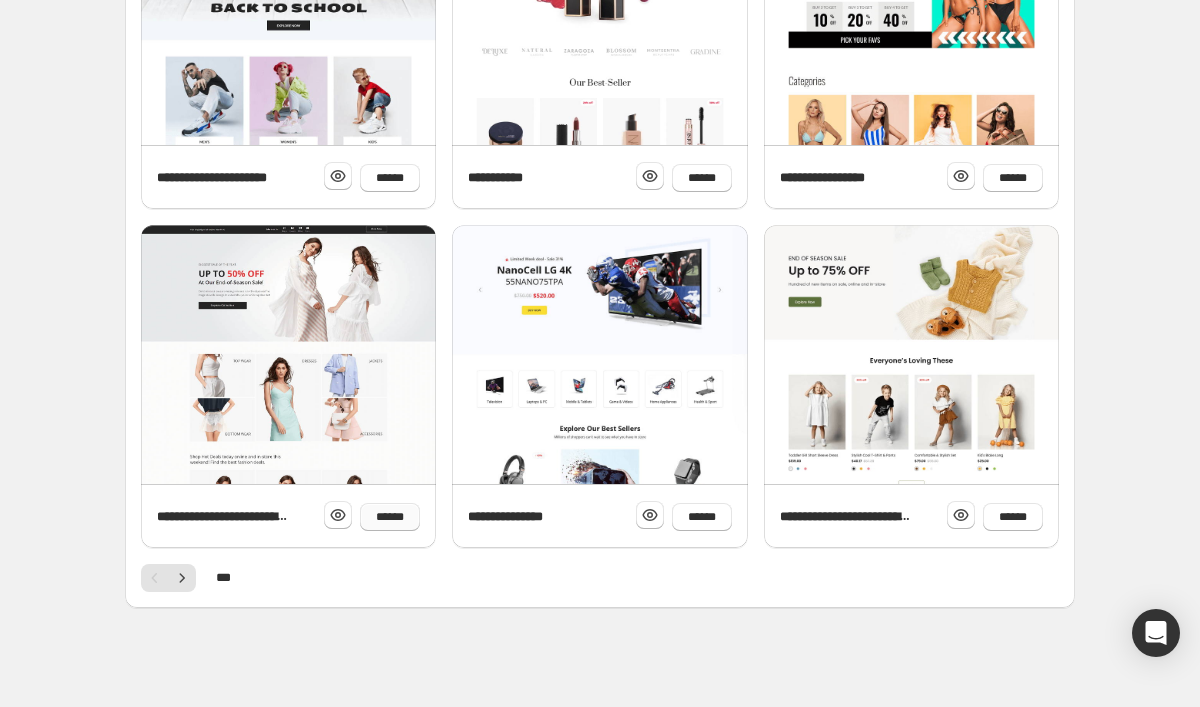 click on "******" at bounding box center [390, 517] 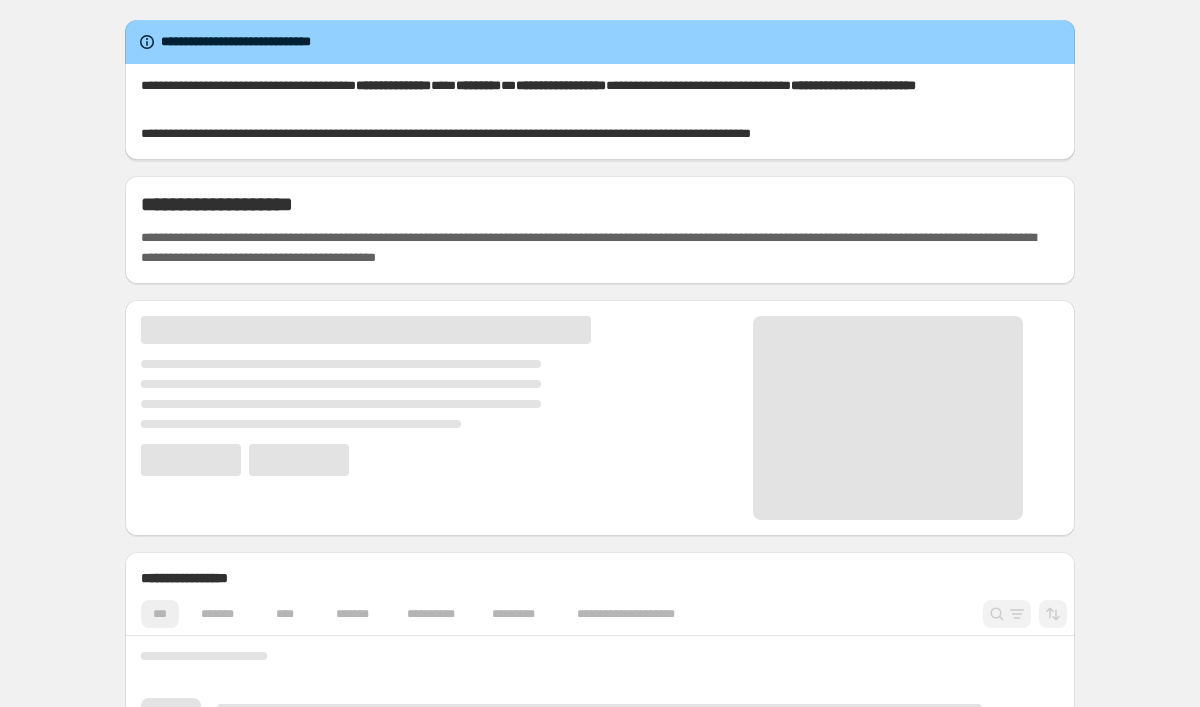 scroll, scrollTop: 0, scrollLeft: 0, axis: both 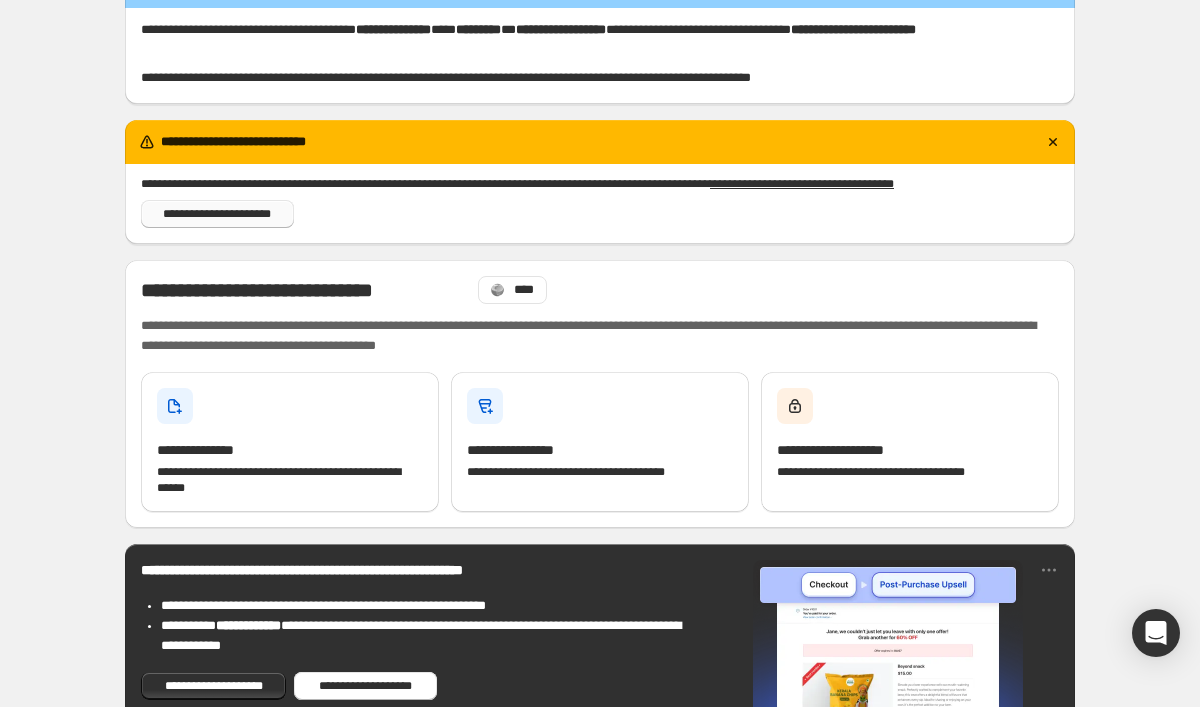 click on "**********" at bounding box center (217, 214) 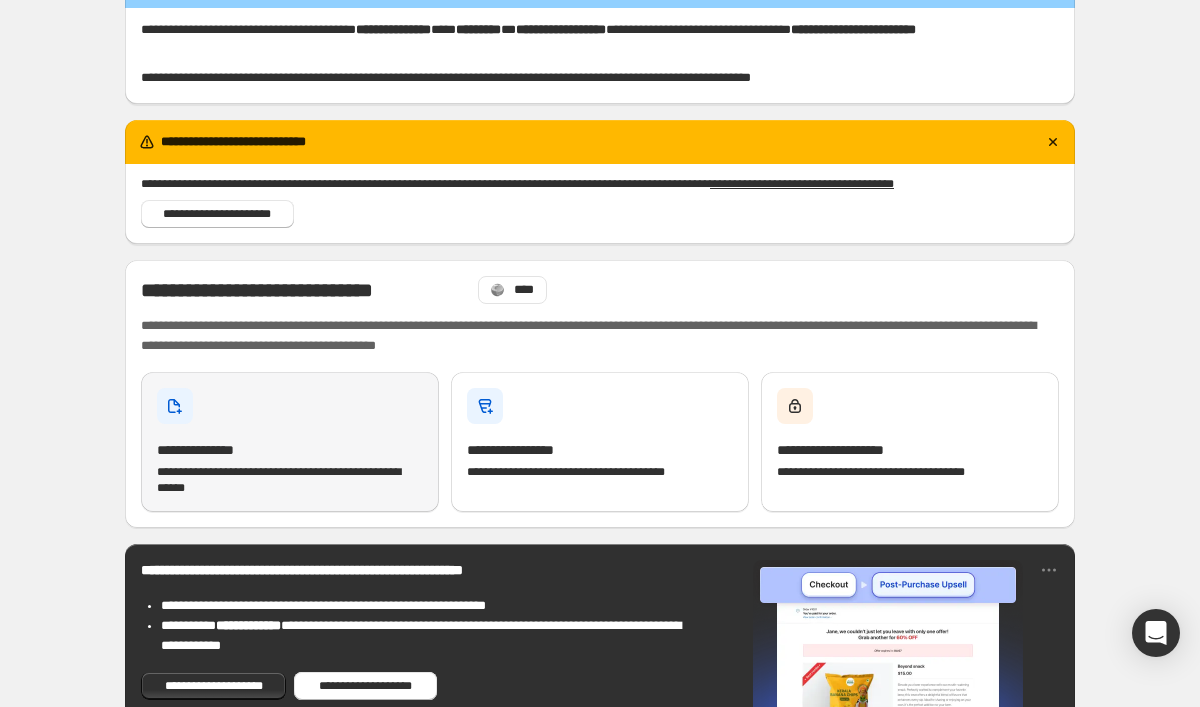 click on "**********" at bounding box center (290, 442) 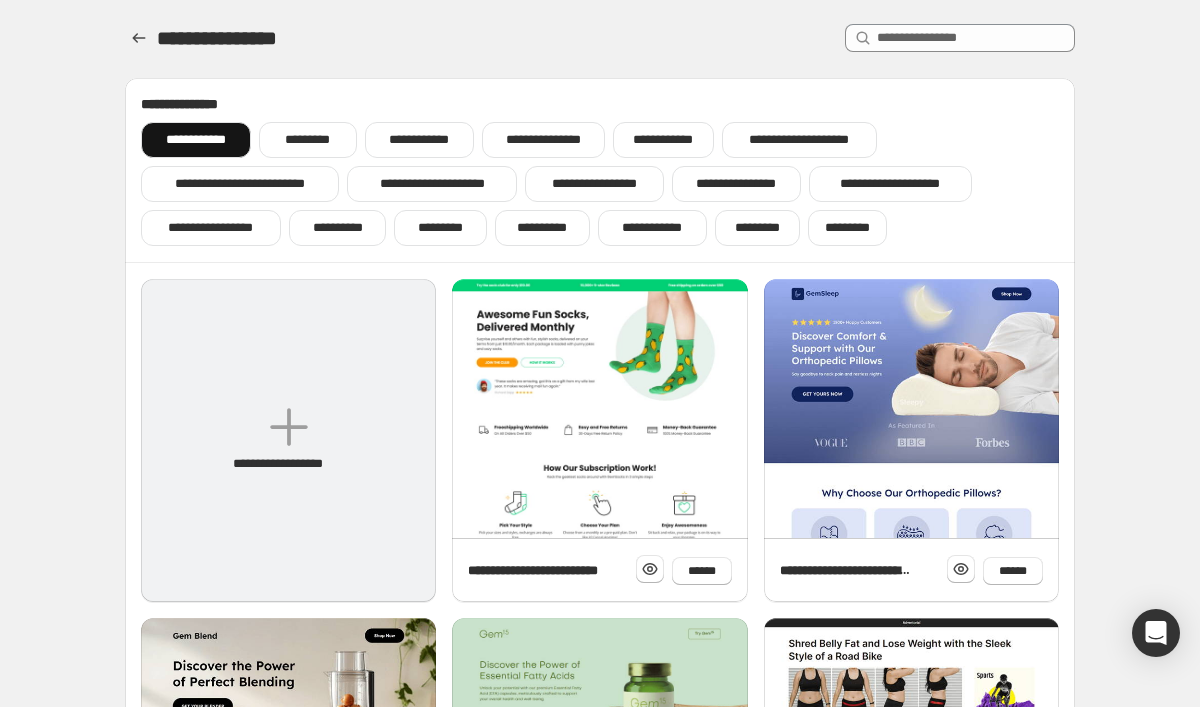 click on "**********" at bounding box center (288, 440) 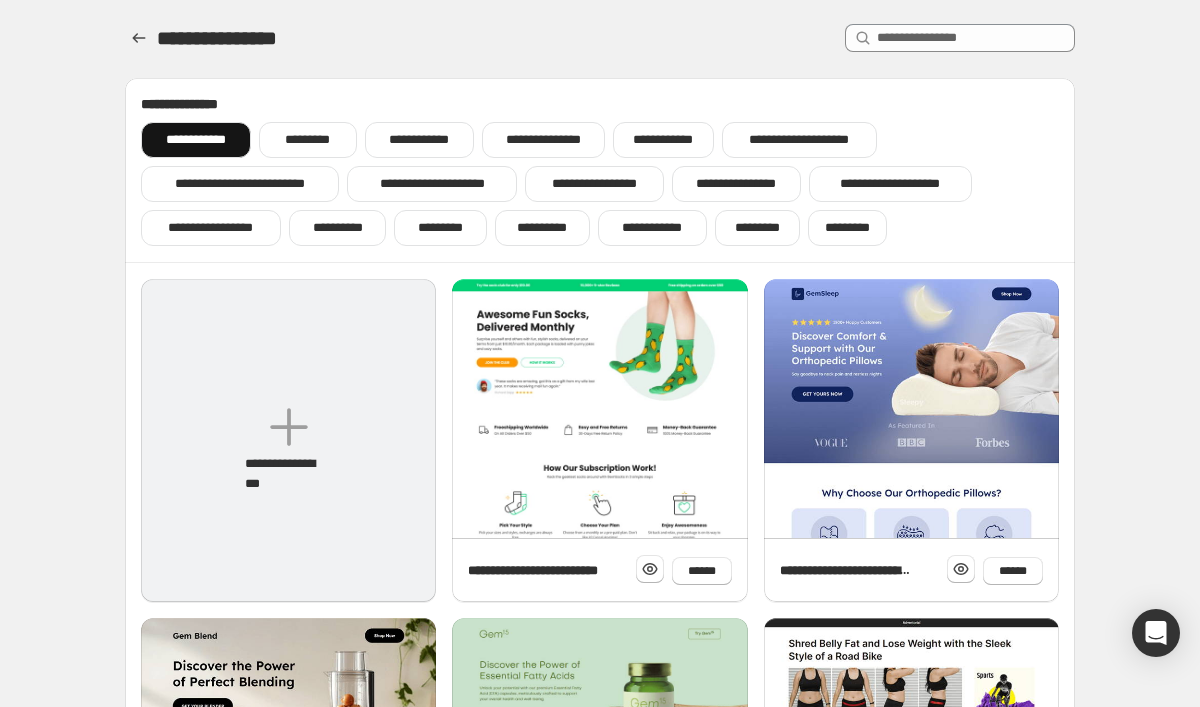 click on "**********" at bounding box center (288, 440) 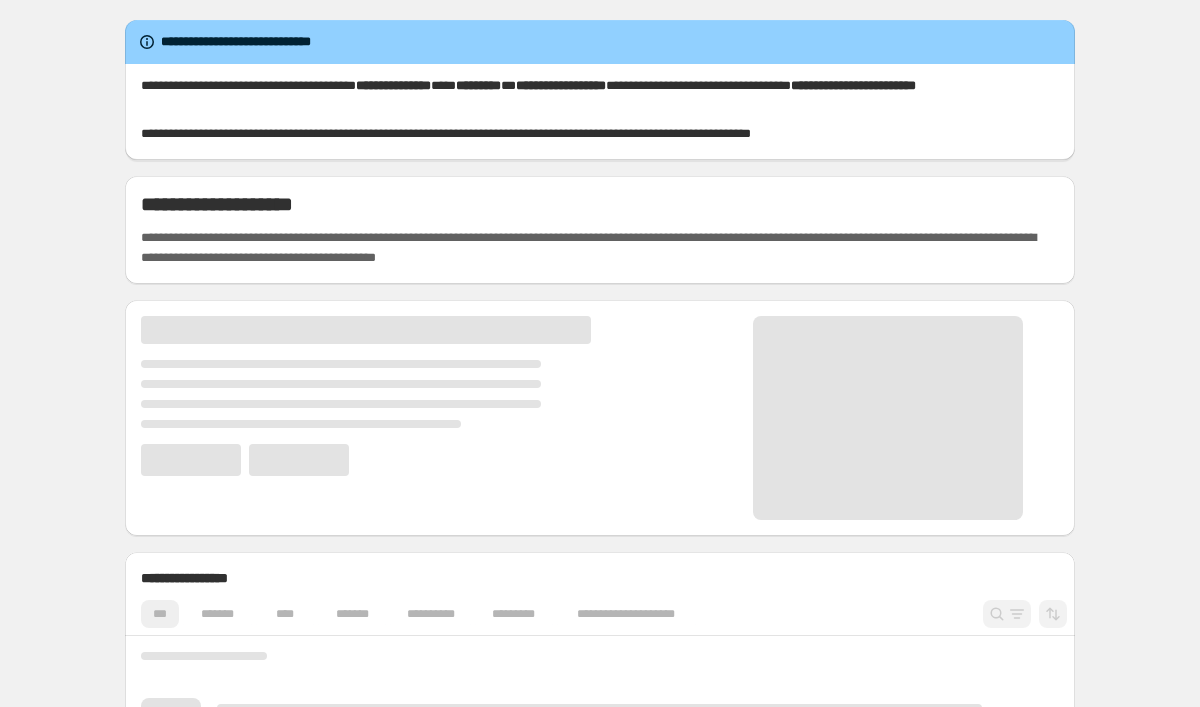 scroll, scrollTop: 0, scrollLeft: 0, axis: both 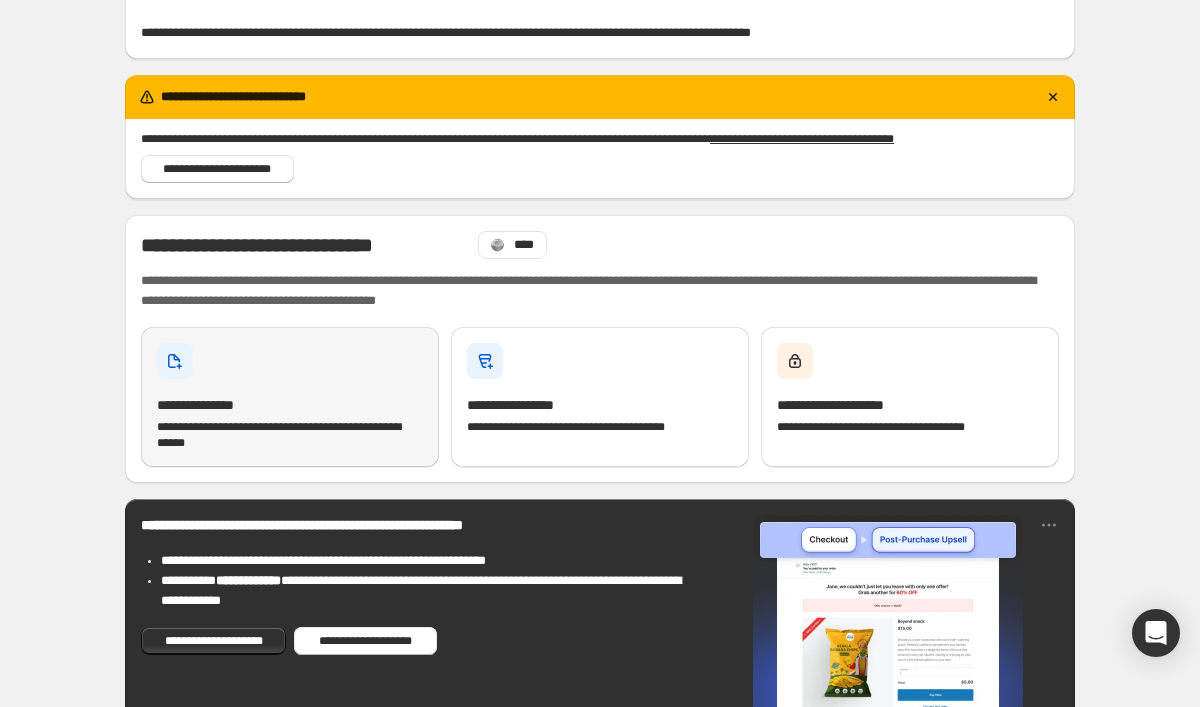 click on "**********" at bounding box center [290, 405] 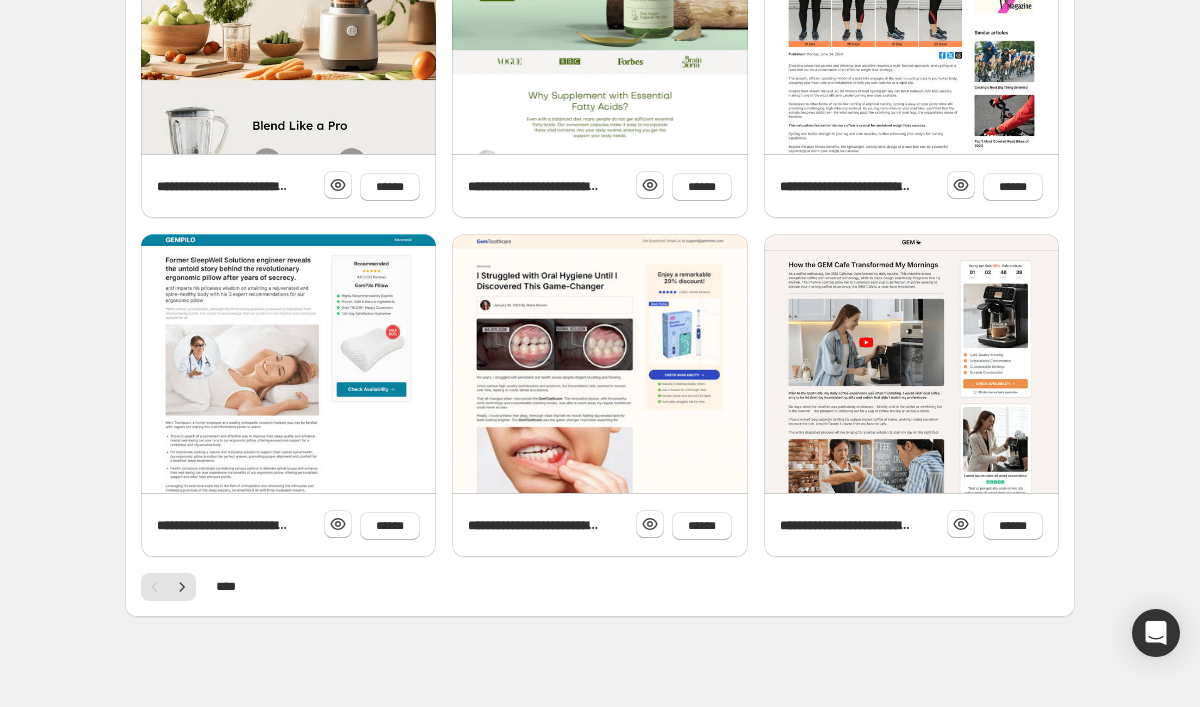 scroll, scrollTop: 720, scrollLeft: 0, axis: vertical 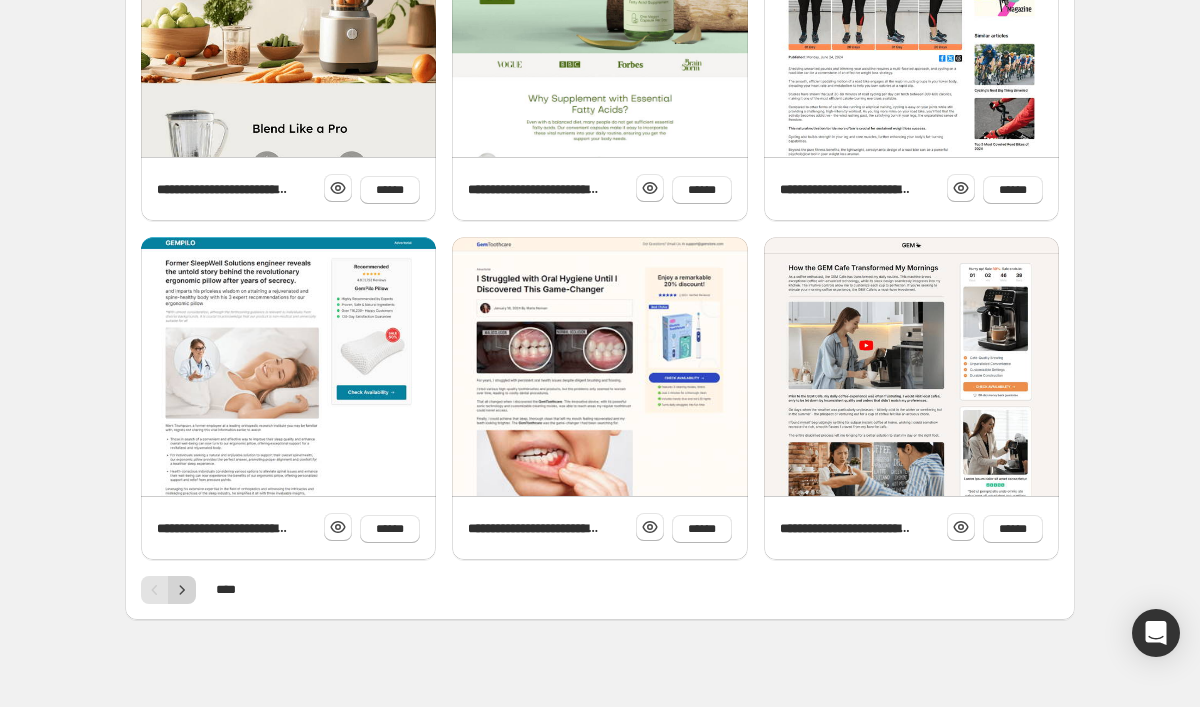 click 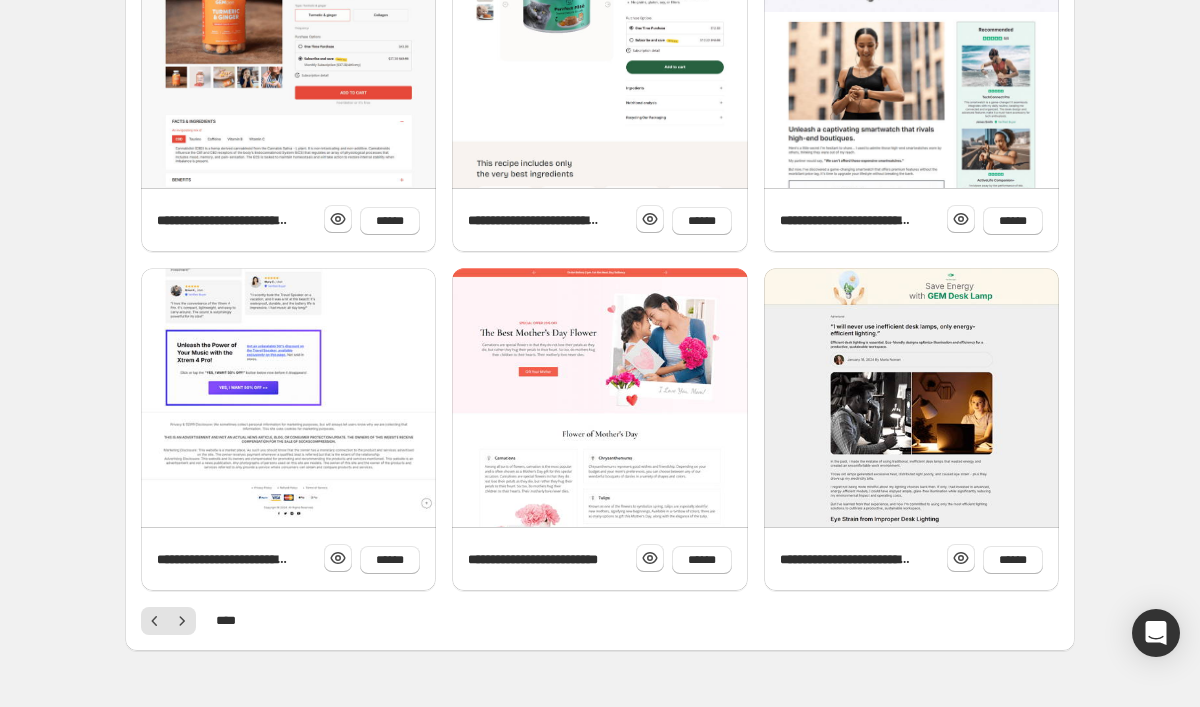scroll, scrollTop: 692, scrollLeft: 0, axis: vertical 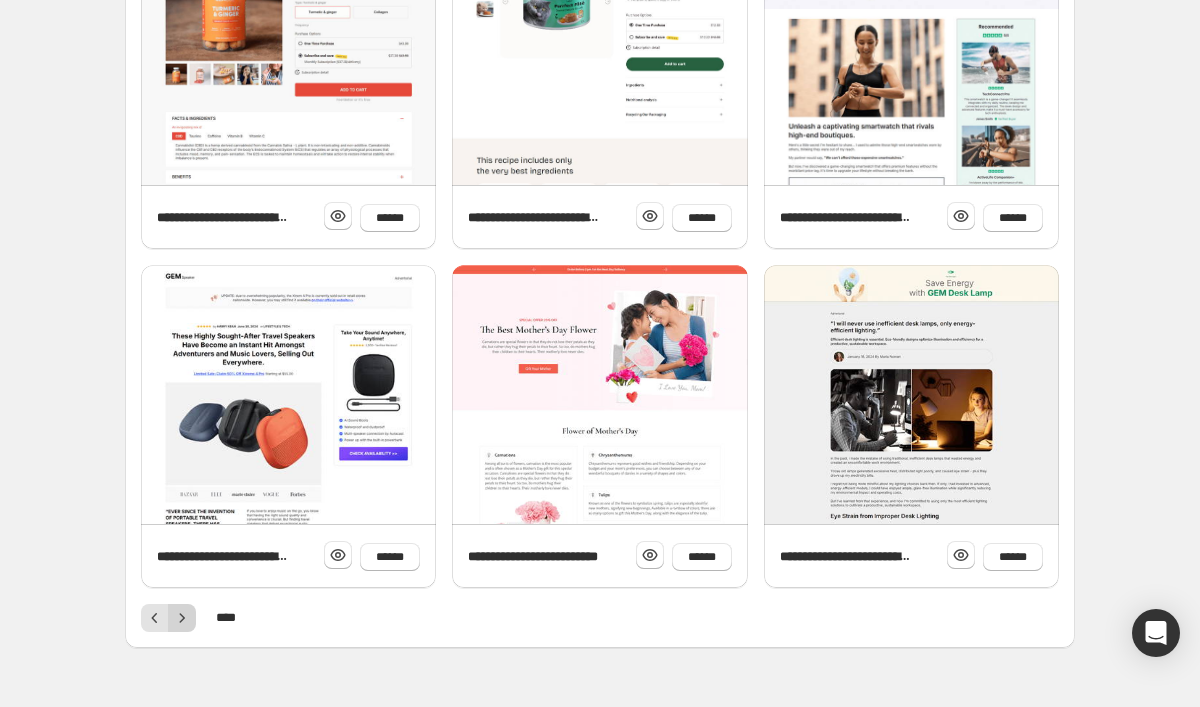 click 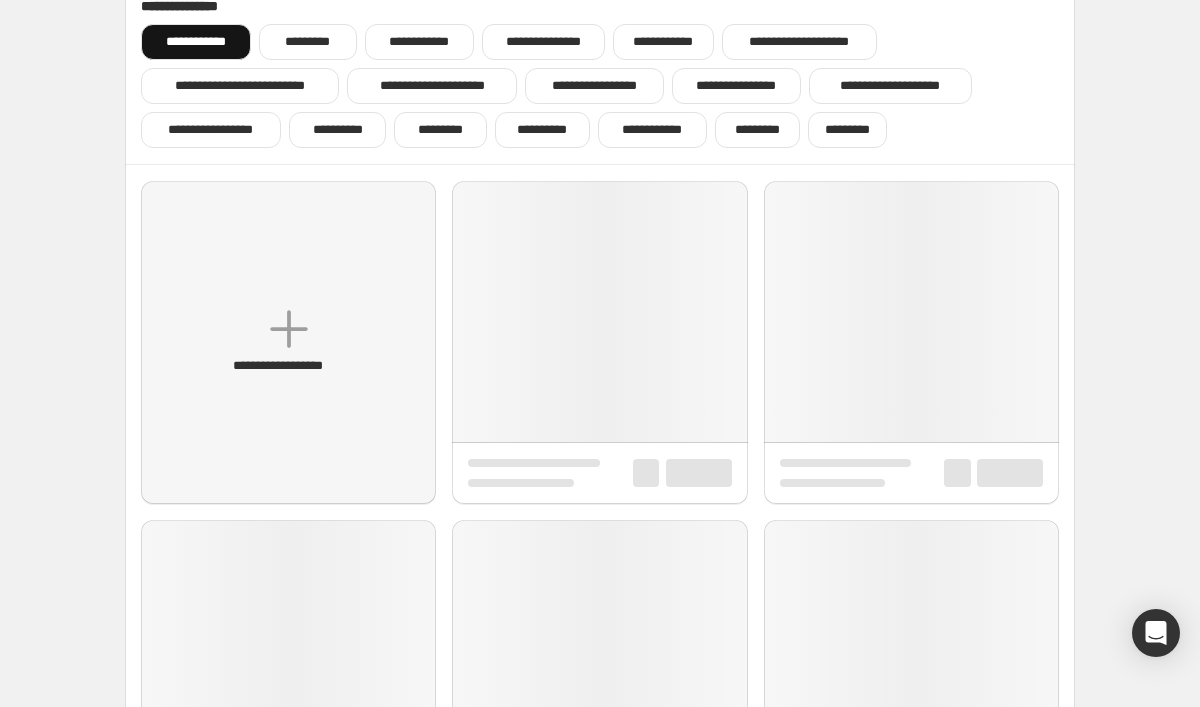 scroll, scrollTop: 0, scrollLeft: 0, axis: both 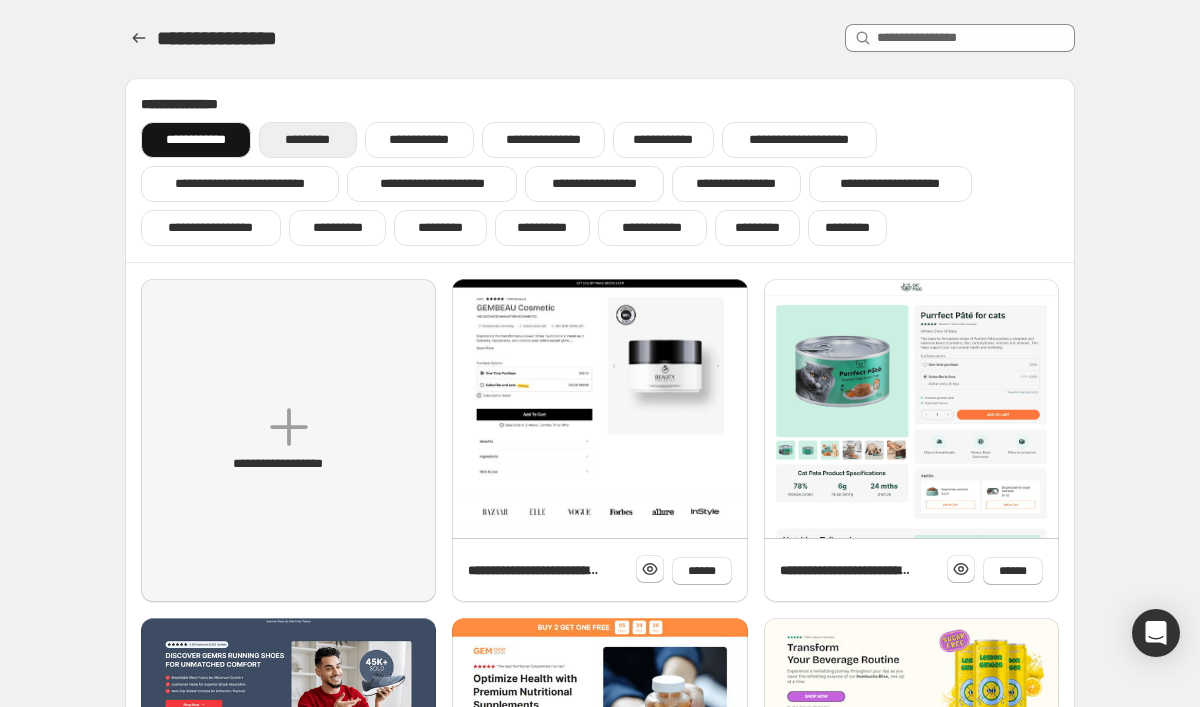 click on "*********" at bounding box center (307, 140) 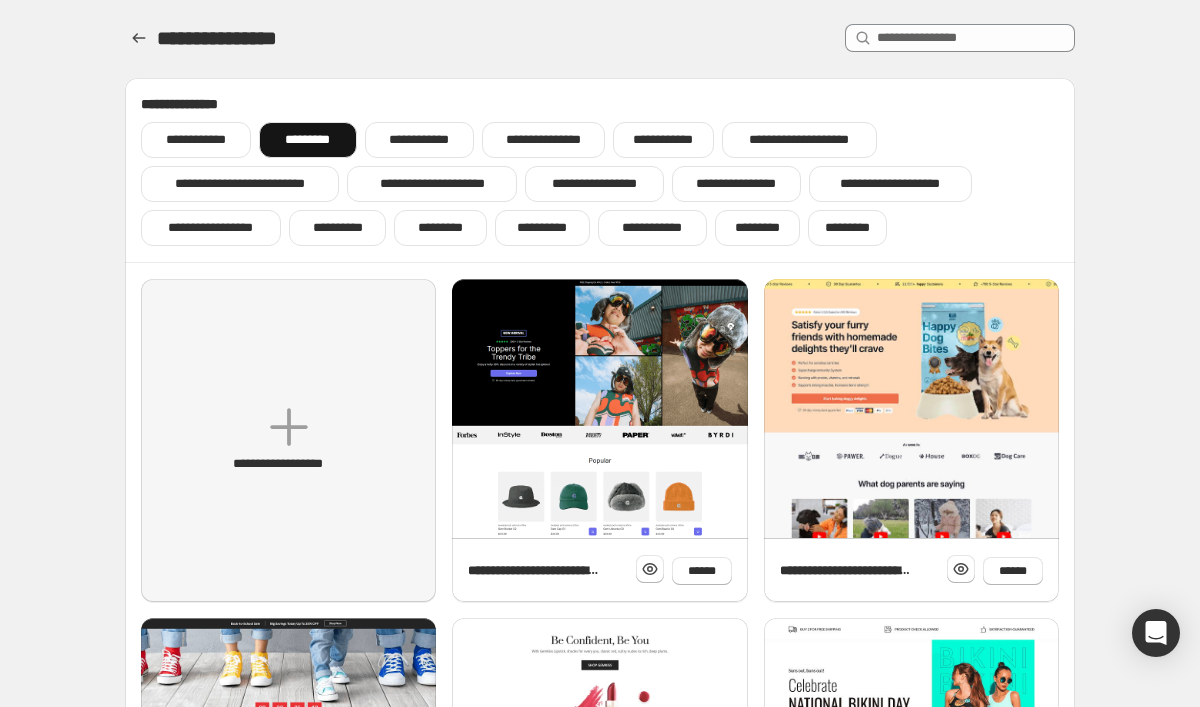 scroll, scrollTop: 0, scrollLeft: 0, axis: both 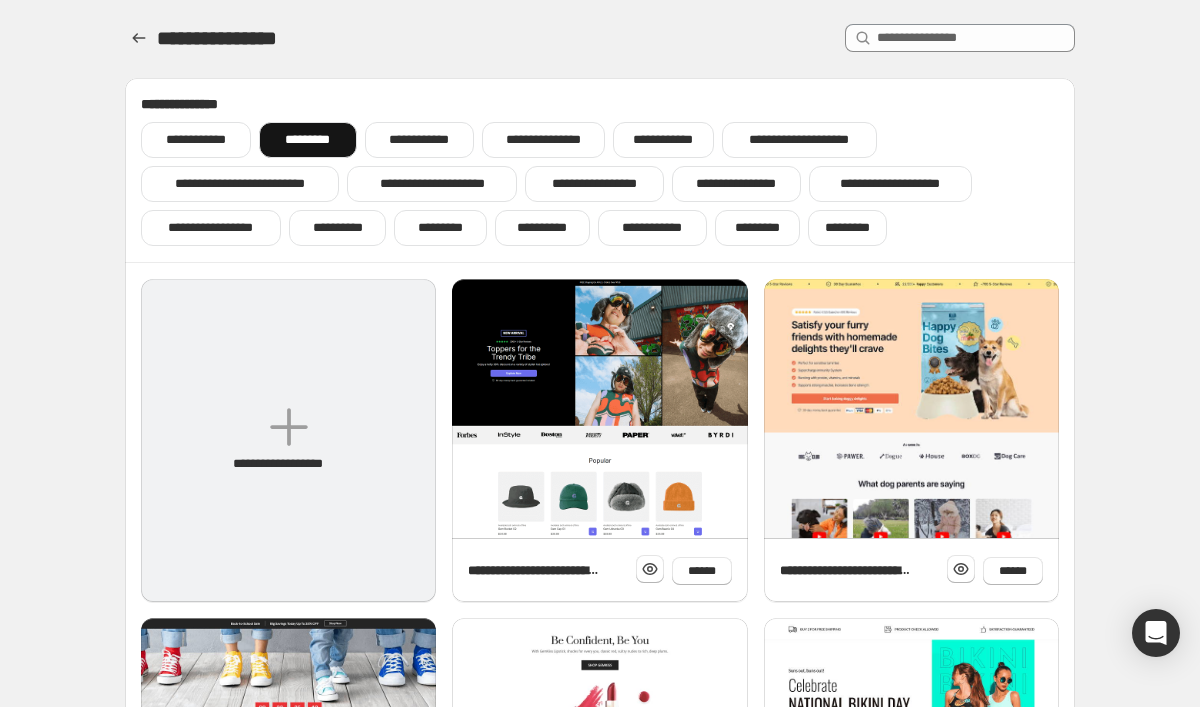 click on "**********" at bounding box center (288, 440) 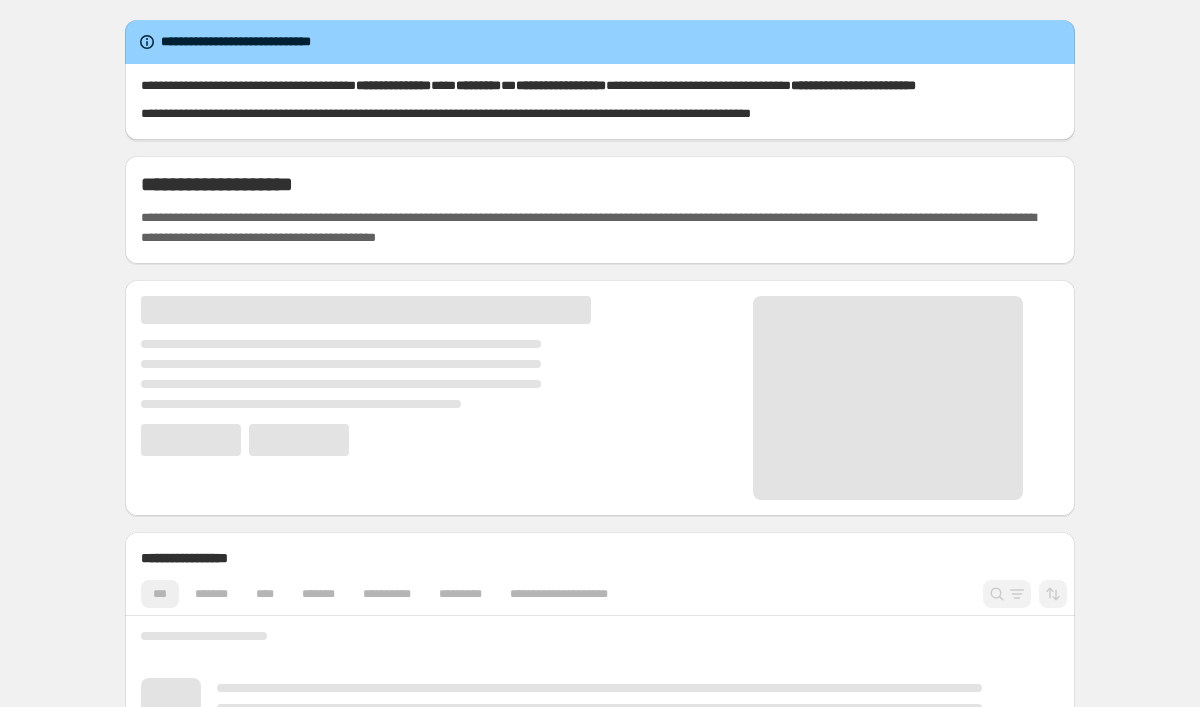 scroll, scrollTop: 0, scrollLeft: 0, axis: both 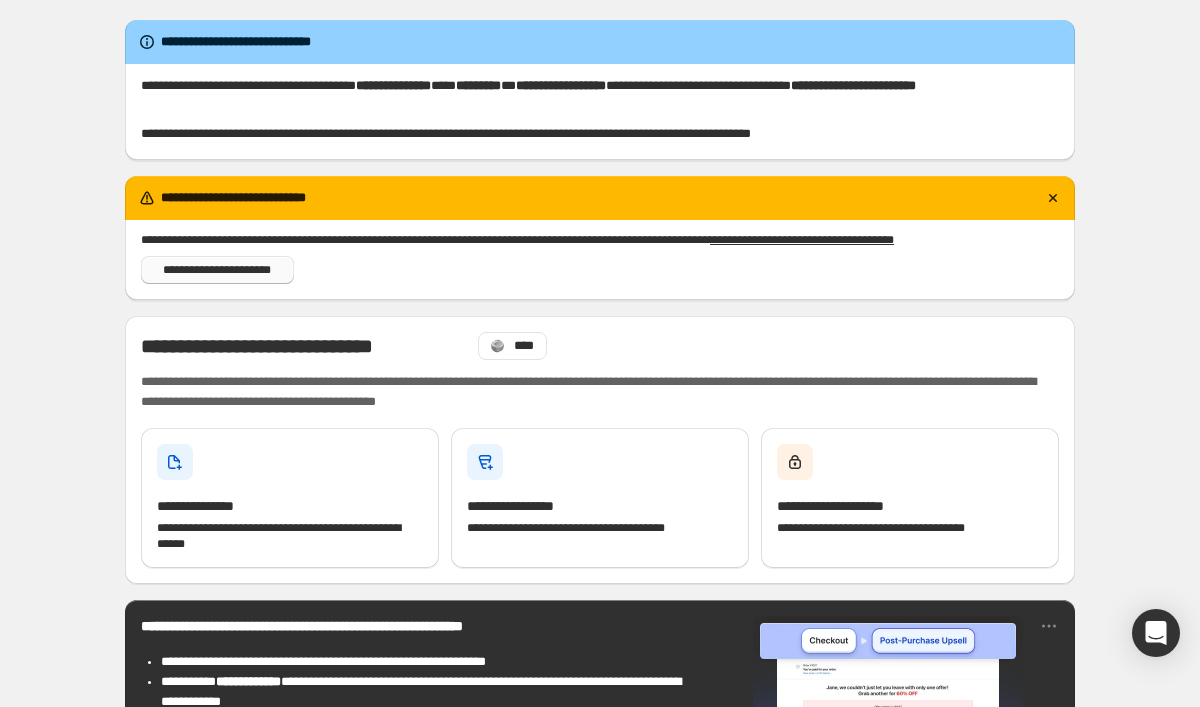 click on "**********" at bounding box center (217, 270) 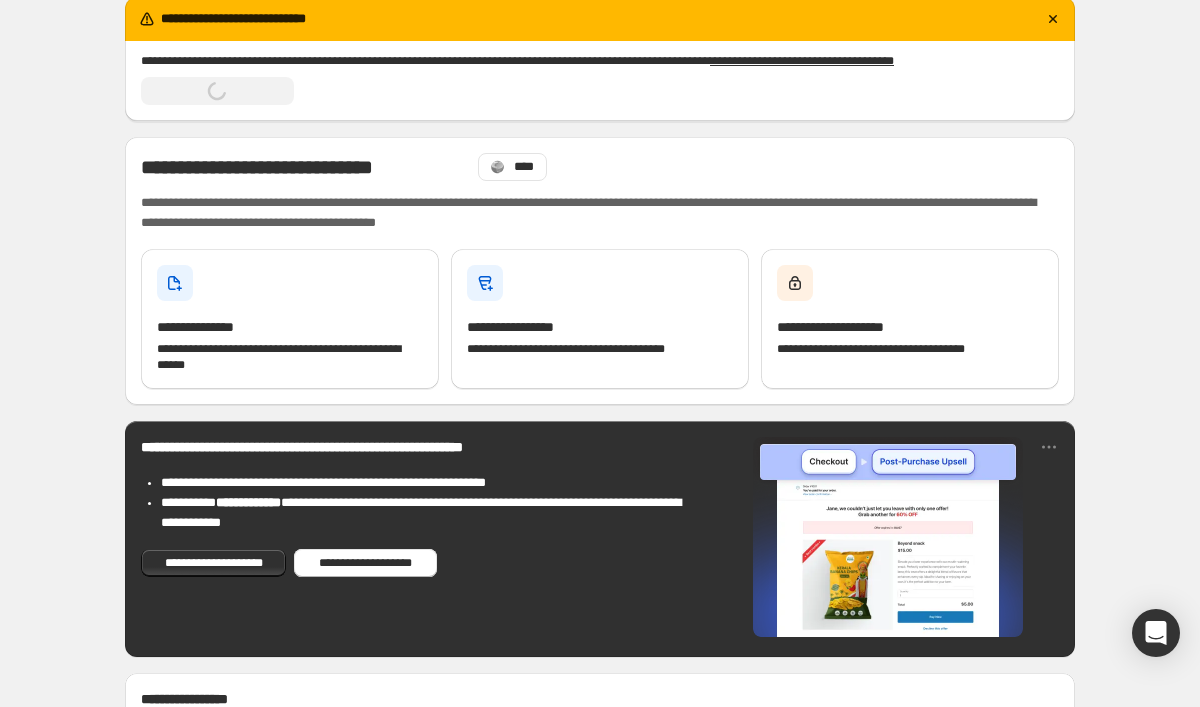 scroll, scrollTop: 147, scrollLeft: 0, axis: vertical 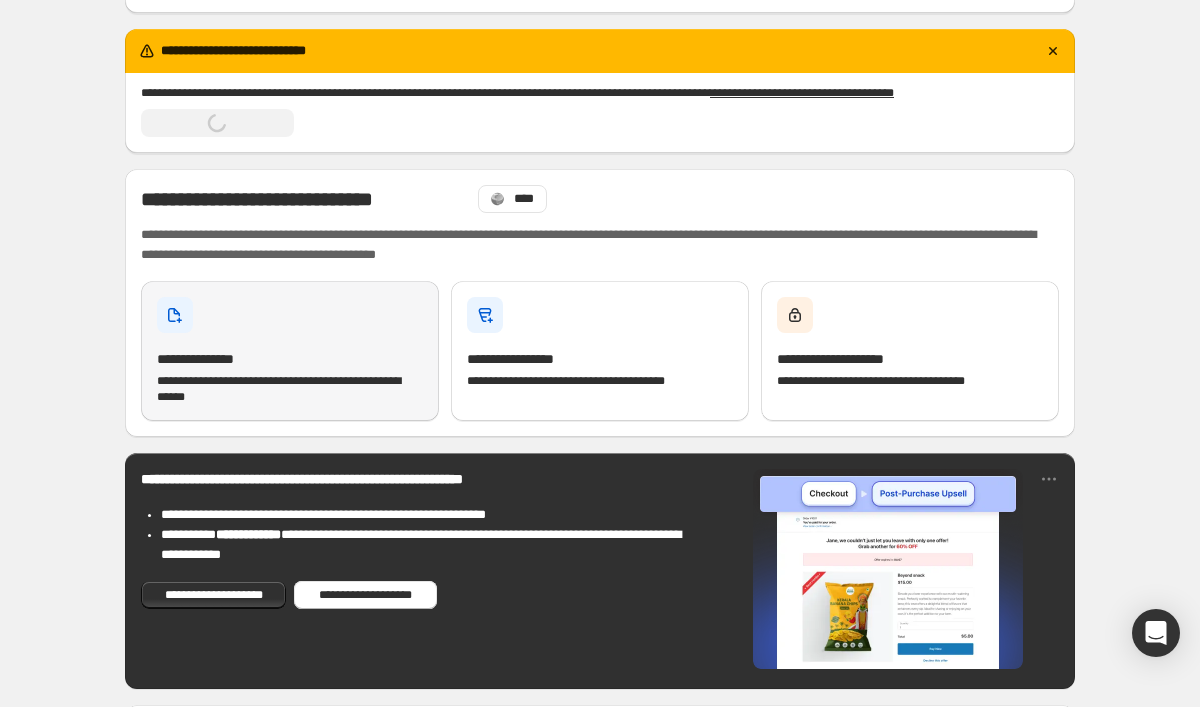 click on "**********" at bounding box center (290, 351) 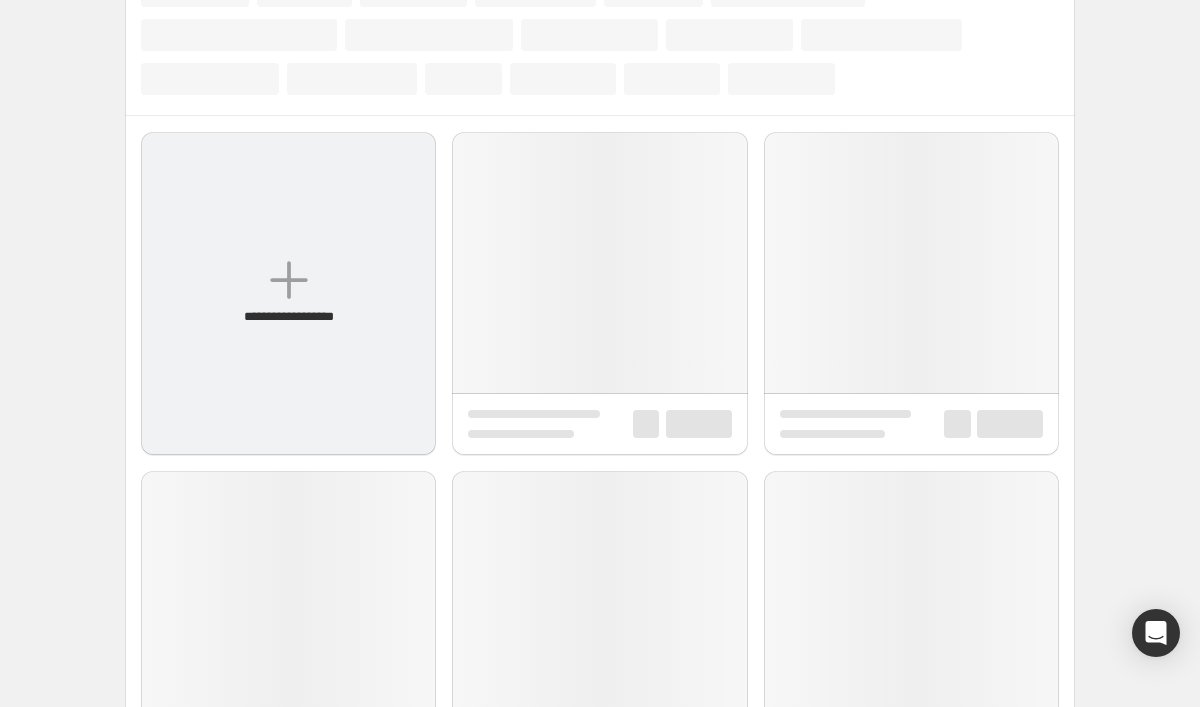 scroll, scrollTop: 0, scrollLeft: 0, axis: both 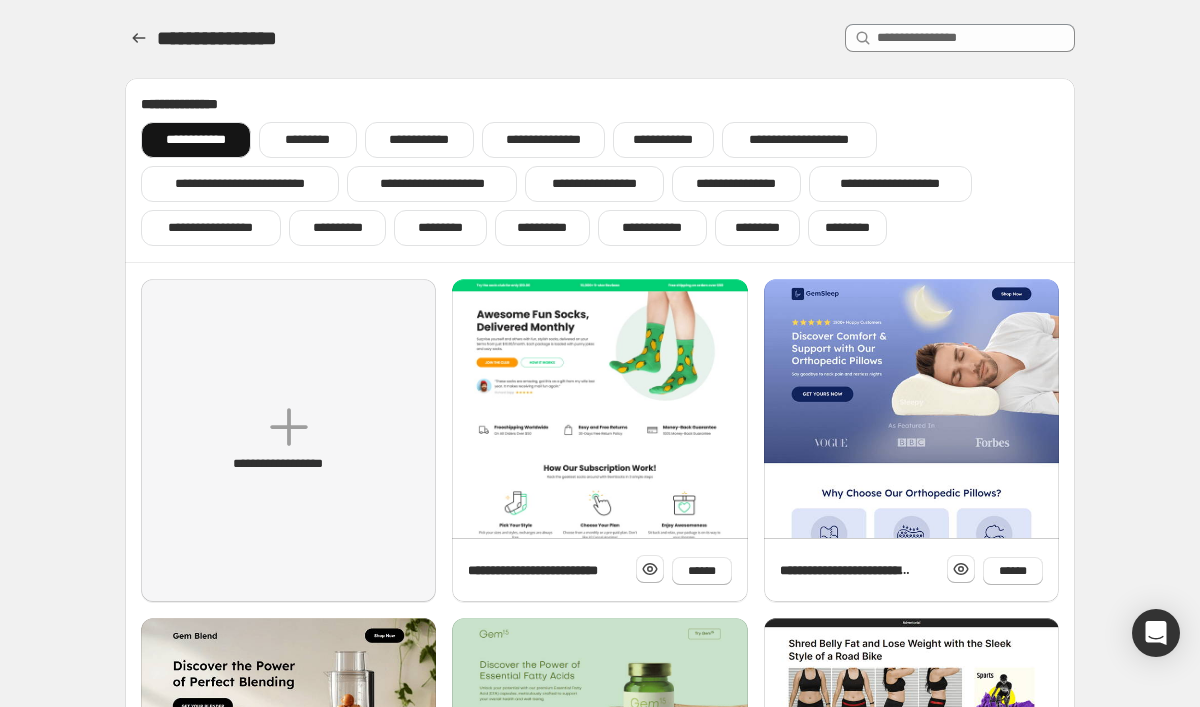 click at bounding box center (141, 38) 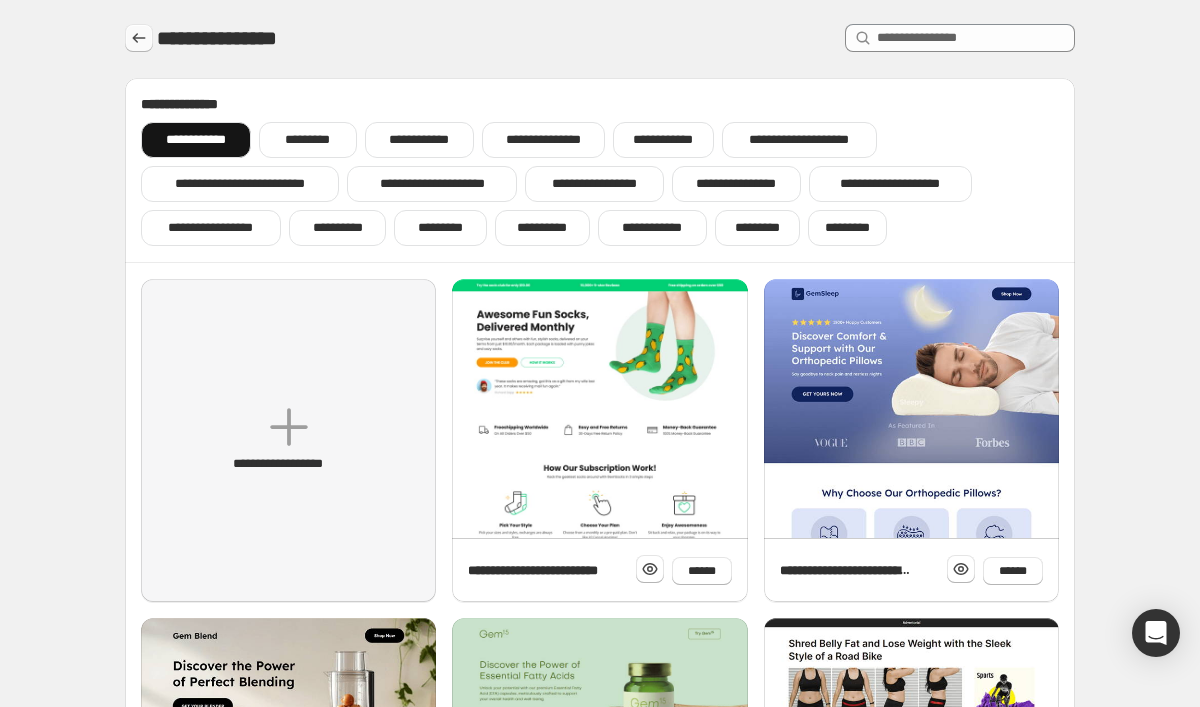 click 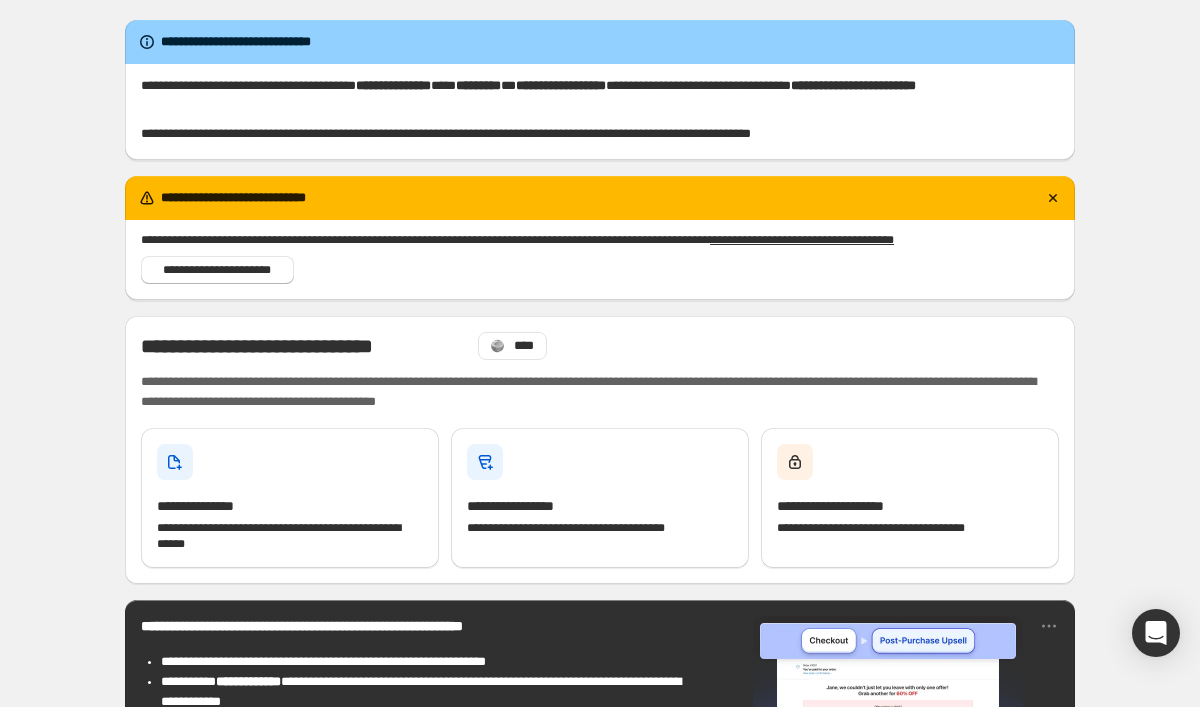 scroll, scrollTop: 0, scrollLeft: 0, axis: both 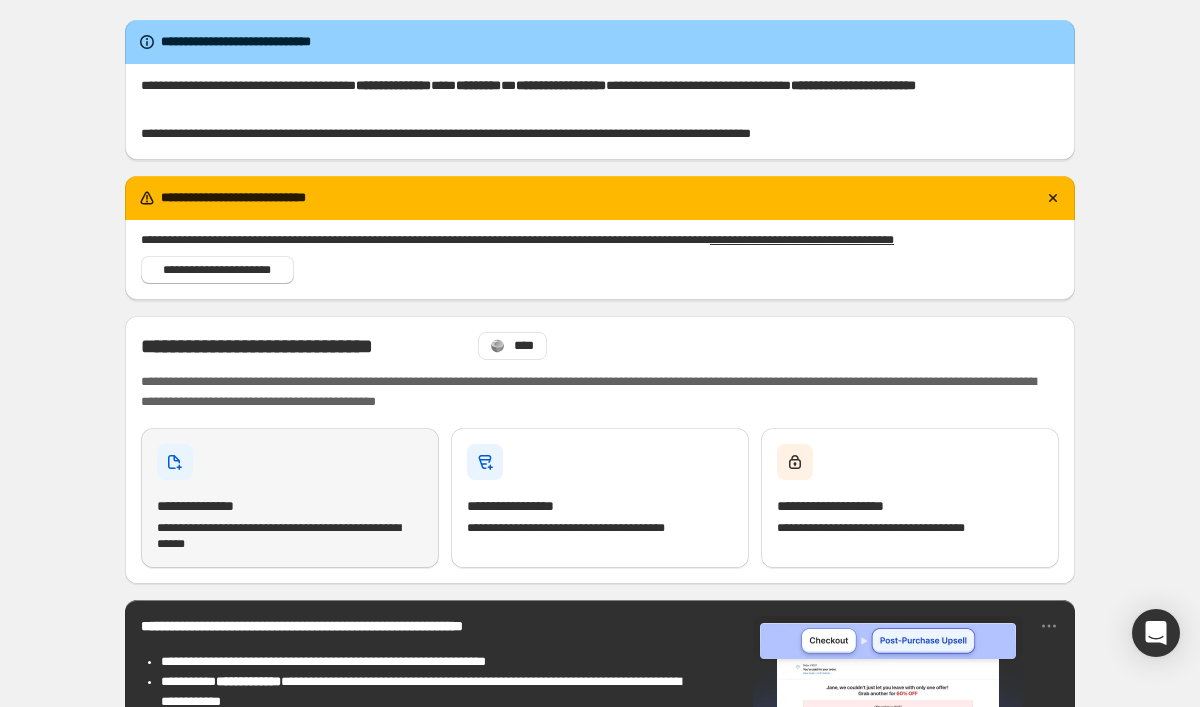 click on "**********" at bounding box center [290, 498] 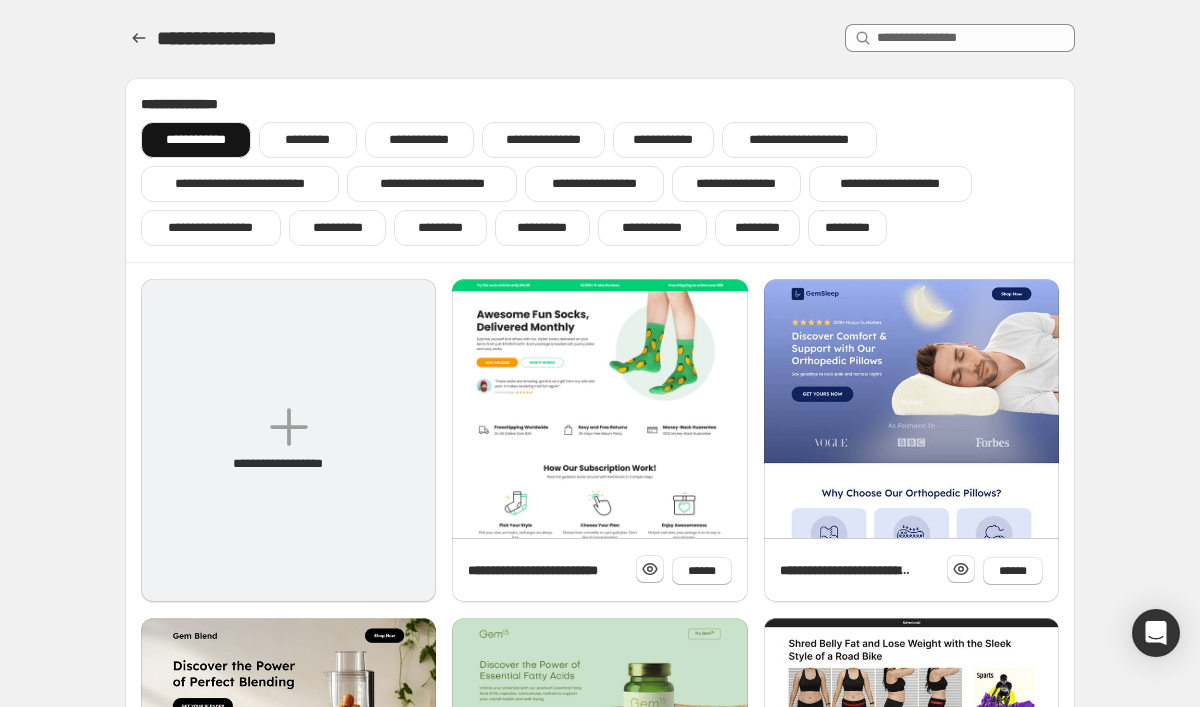 click on "**********" at bounding box center [288, 440] 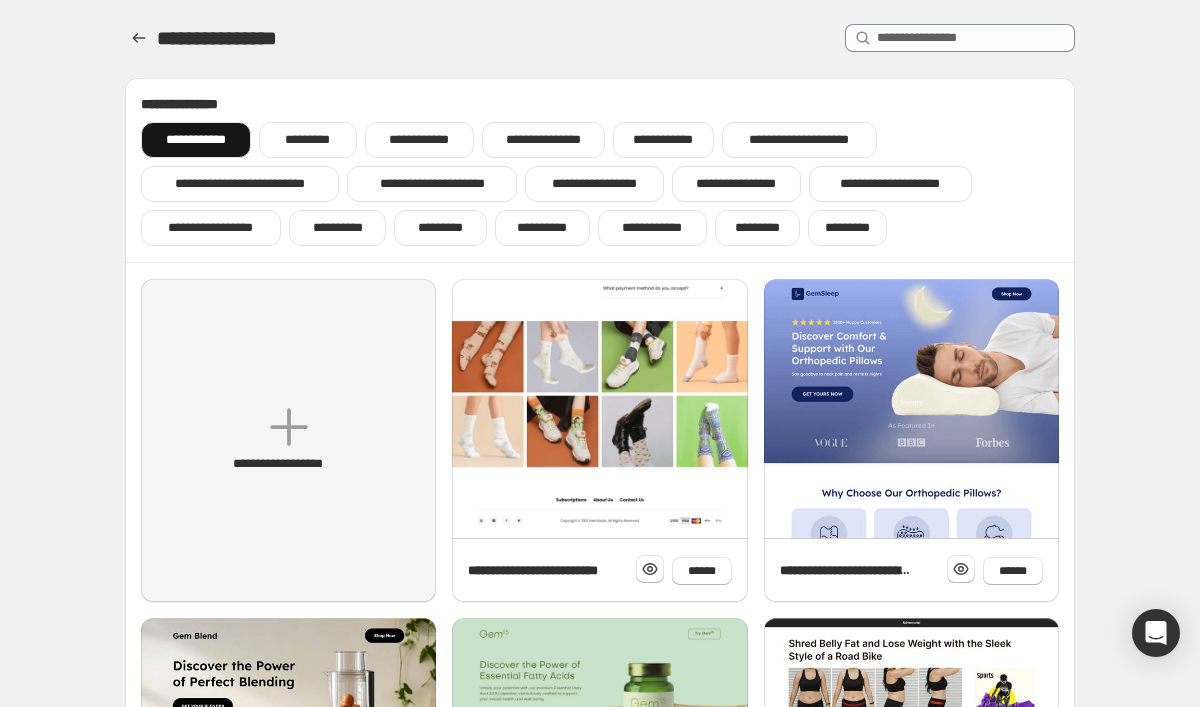 click at bounding box center (599, -152) 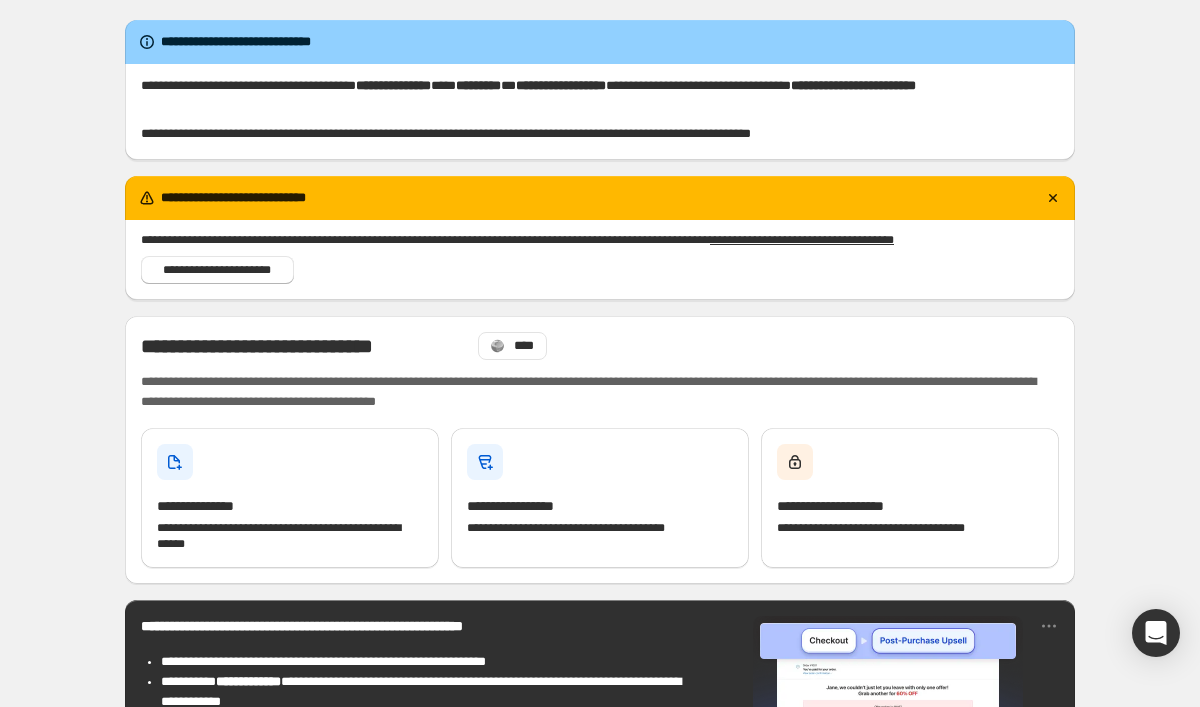 scroll, scrollTop: 0, scrollLeft: 0, axis: both 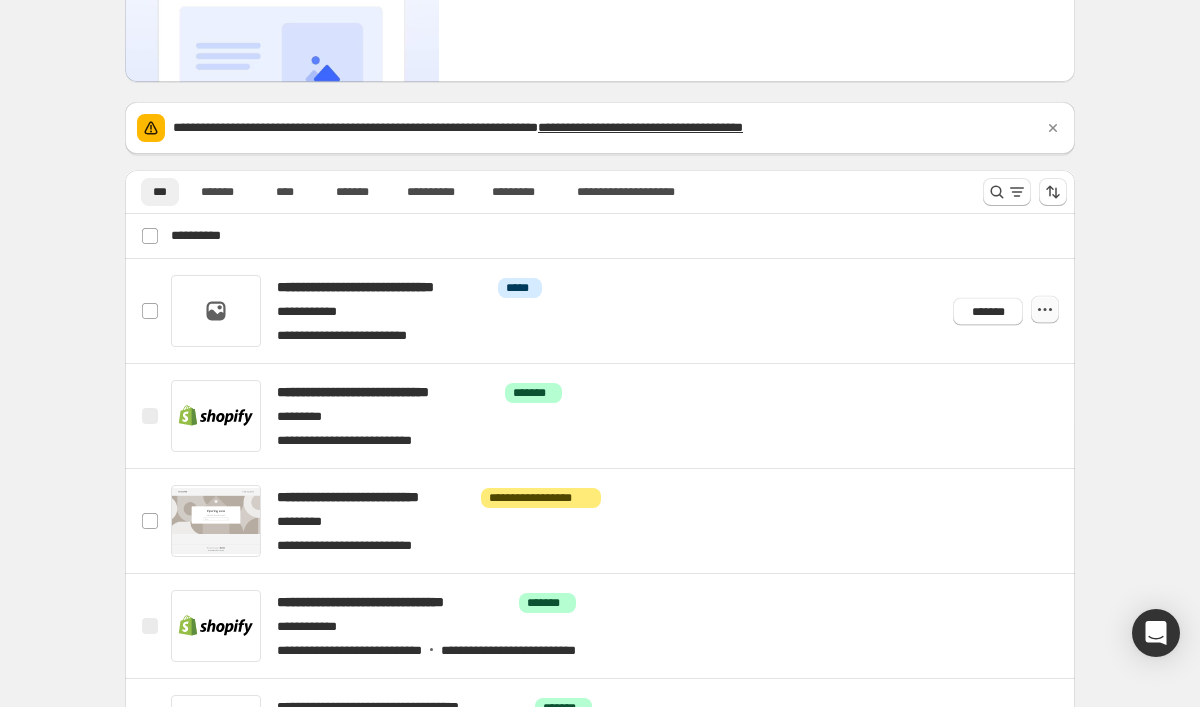 click 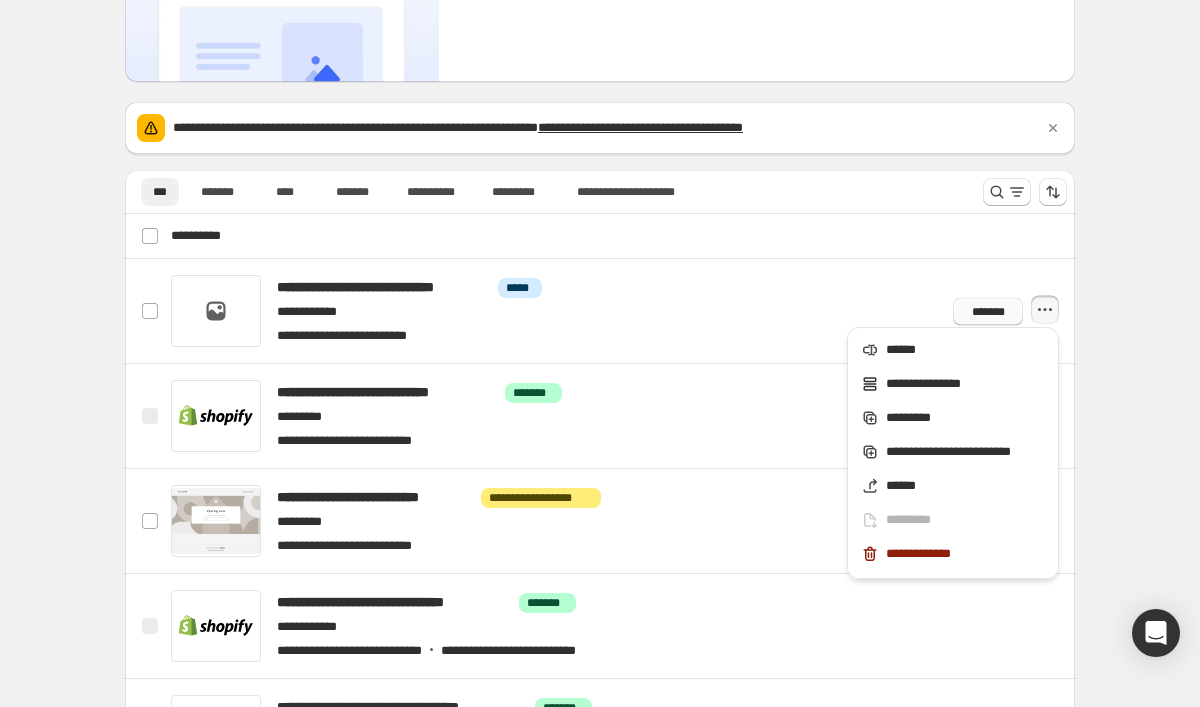 click on "*******" at bounding box center [988, 311] 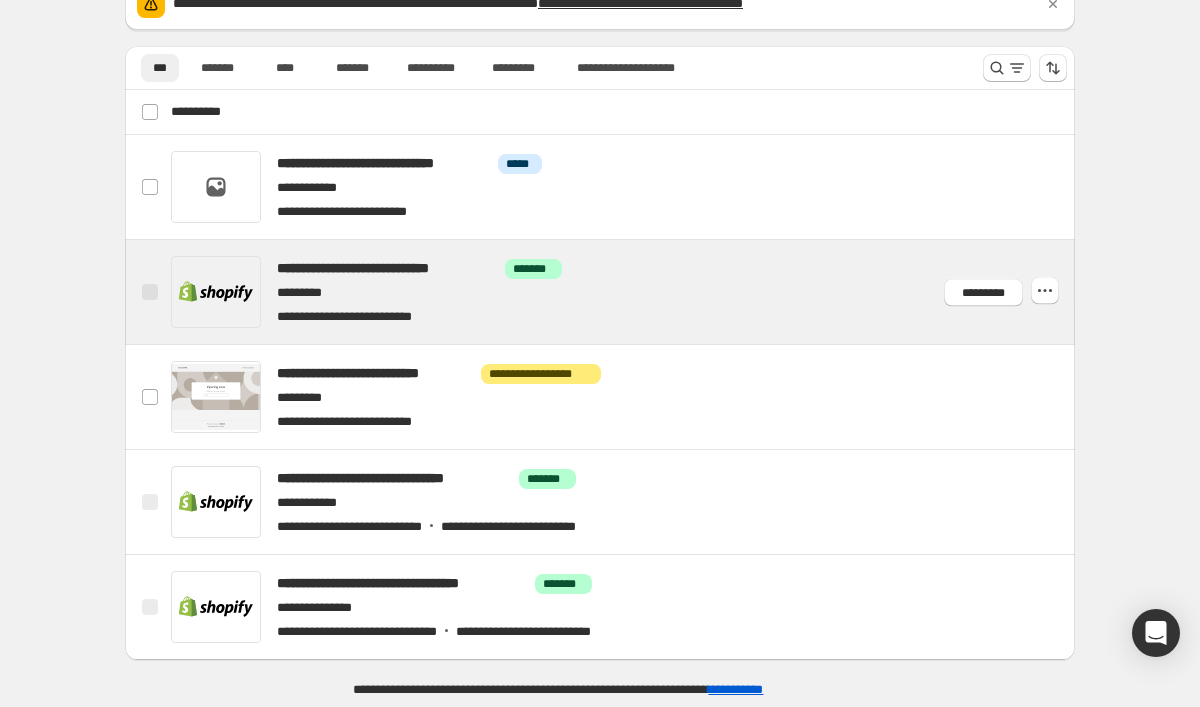 scroll, scrollTop: 314, scrollLeft: 0, axis: vertical 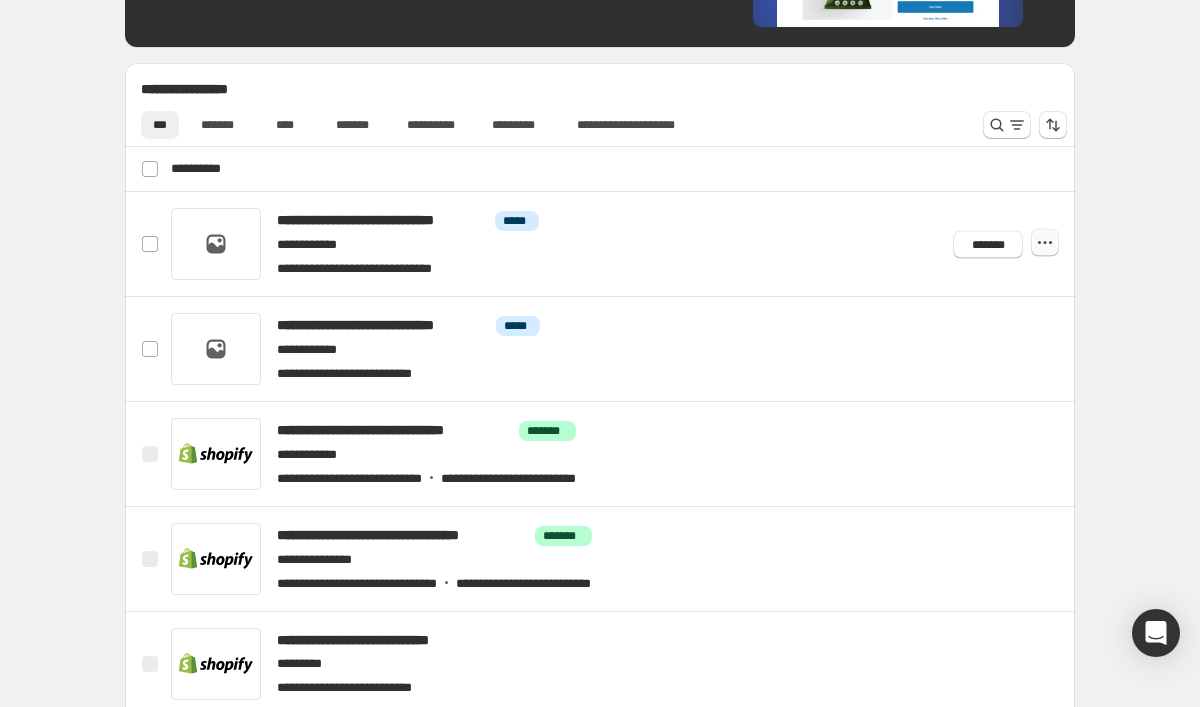 click at bounding box center (1045, 243) 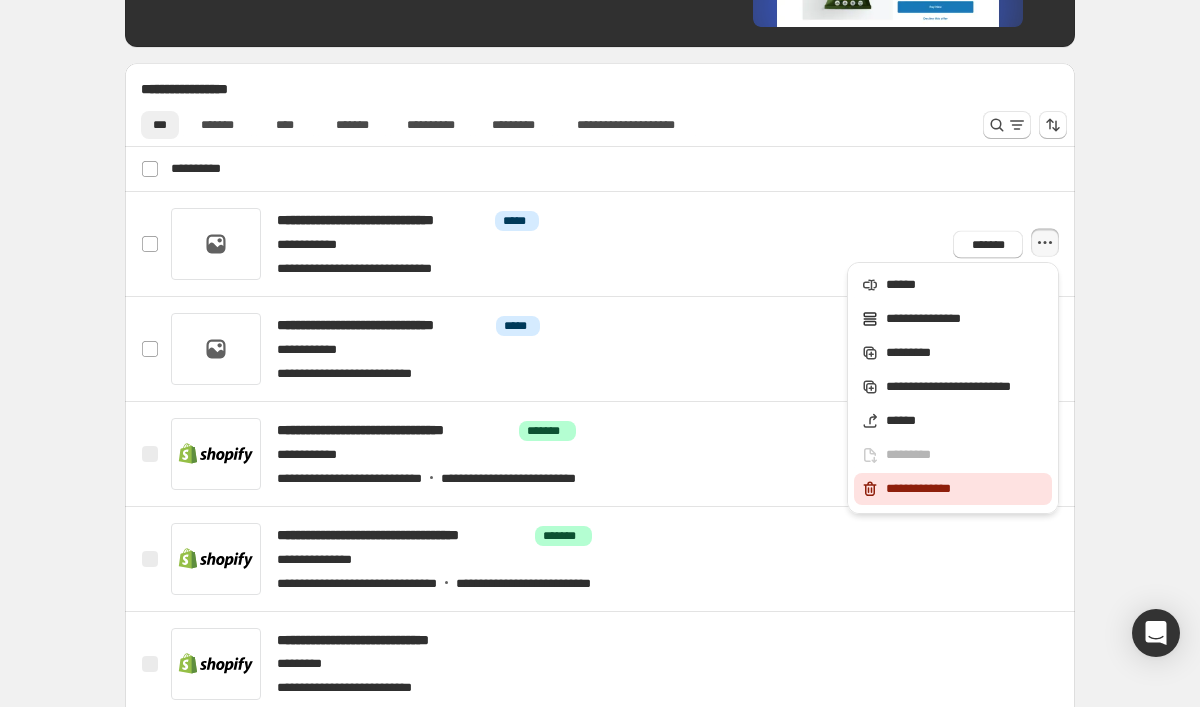 click on "**********" at bounding box center [953, 489] 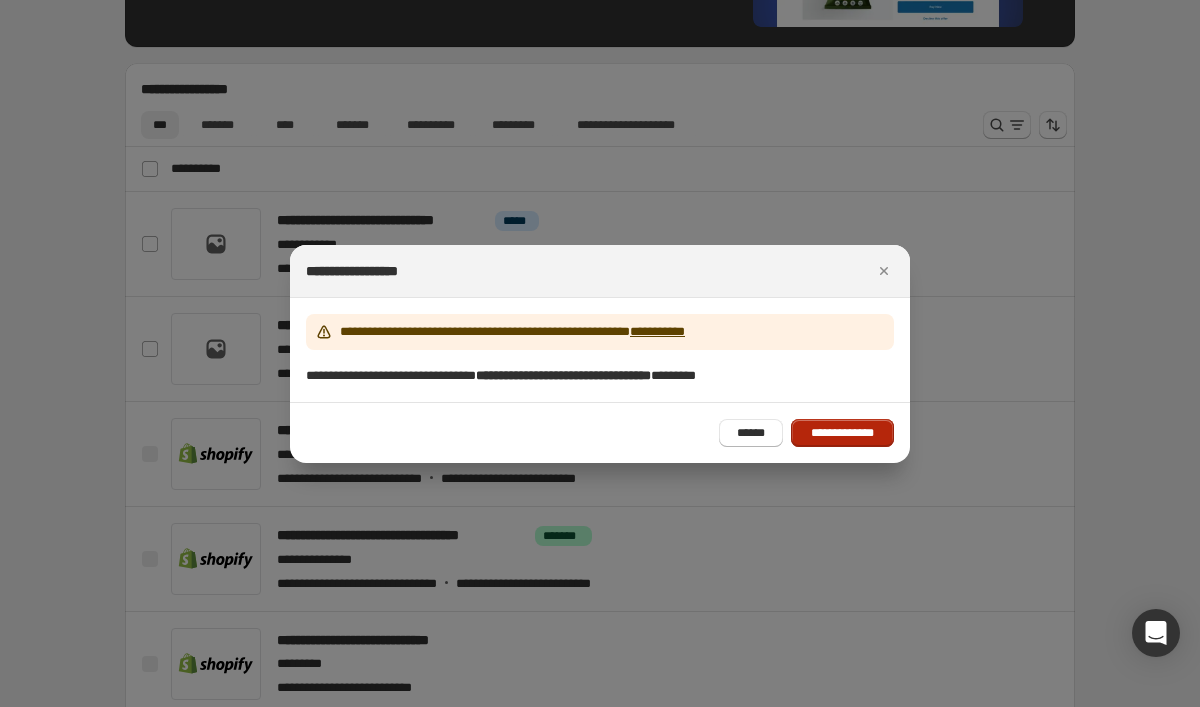 click on "**********" at bounding box center (842, 433) 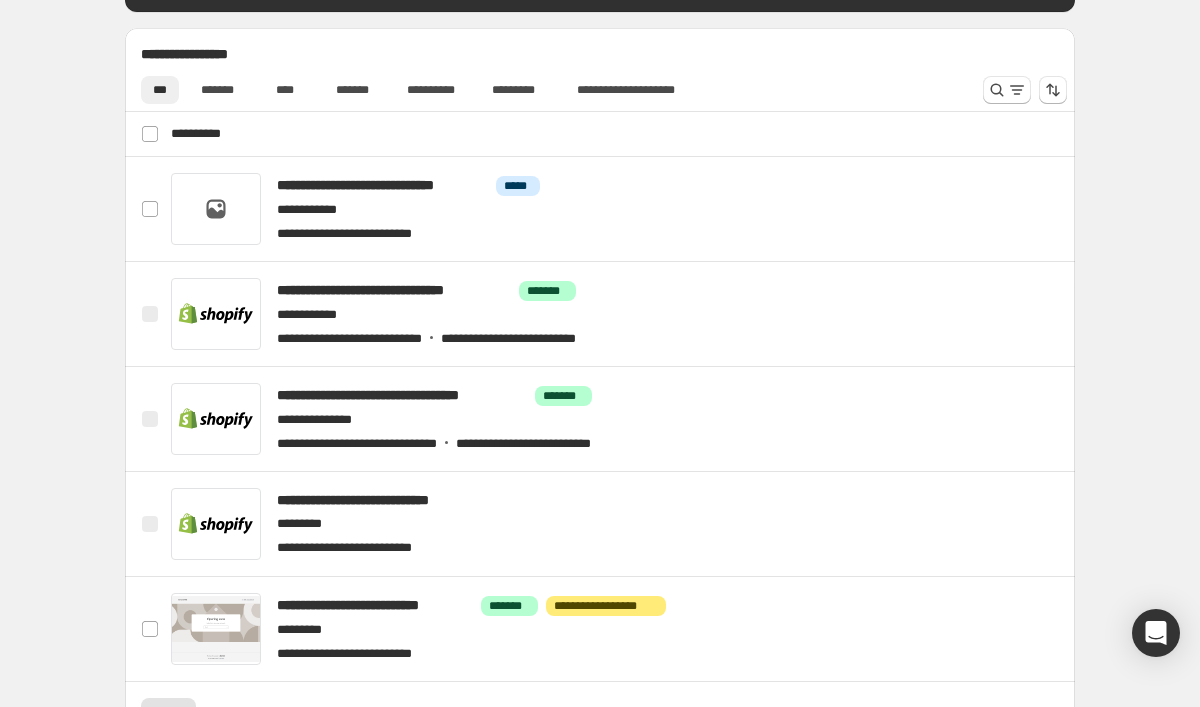 scroll, scrollTop: 702, scrollLeft: 0, axis: vertical 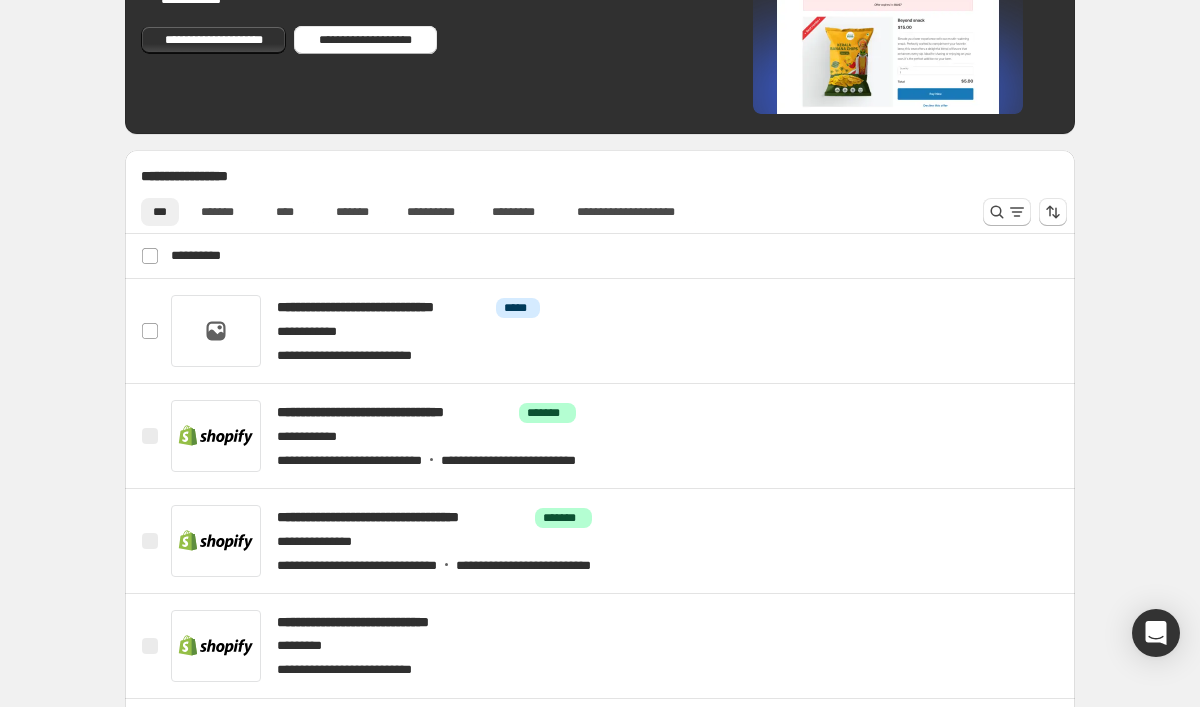 click on "**********" at bounding box center (602, 256) 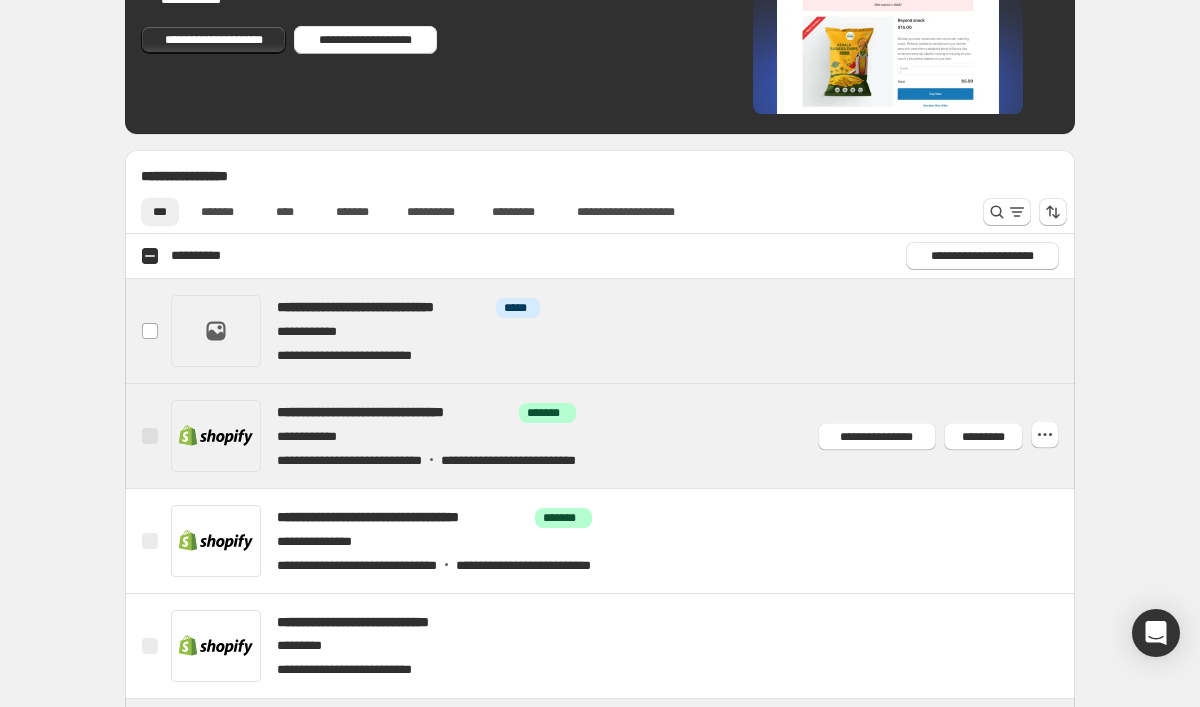 click at bounding box center (150, 436) 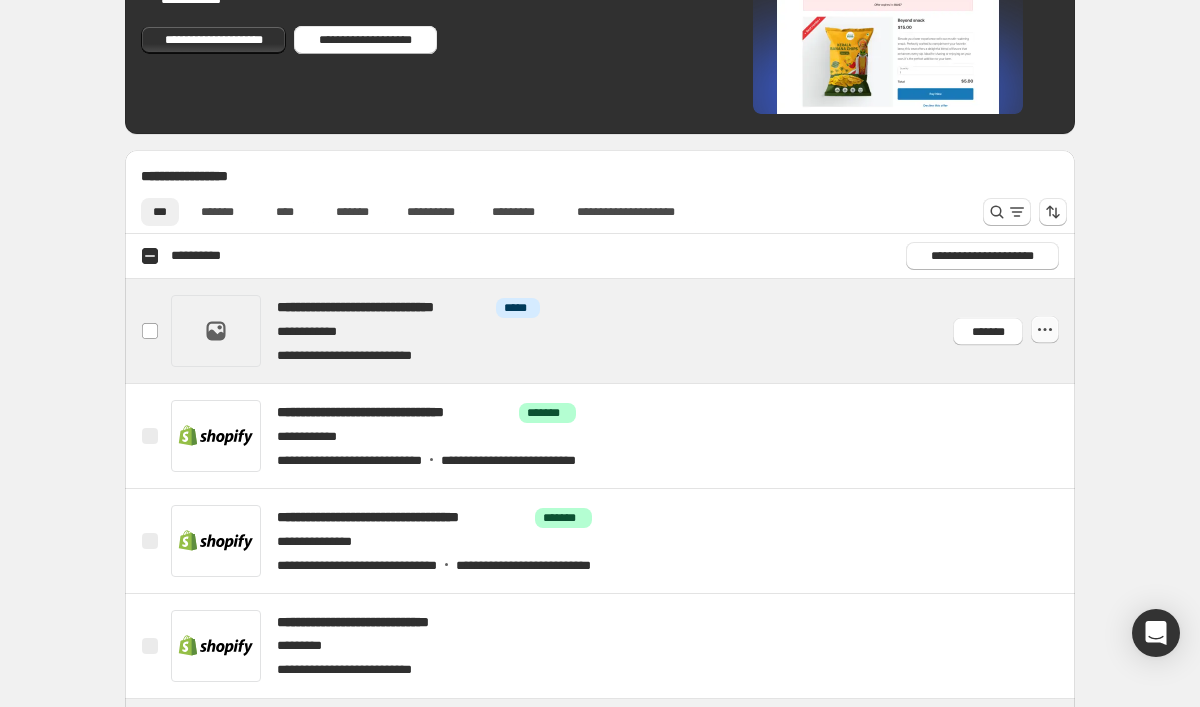 click 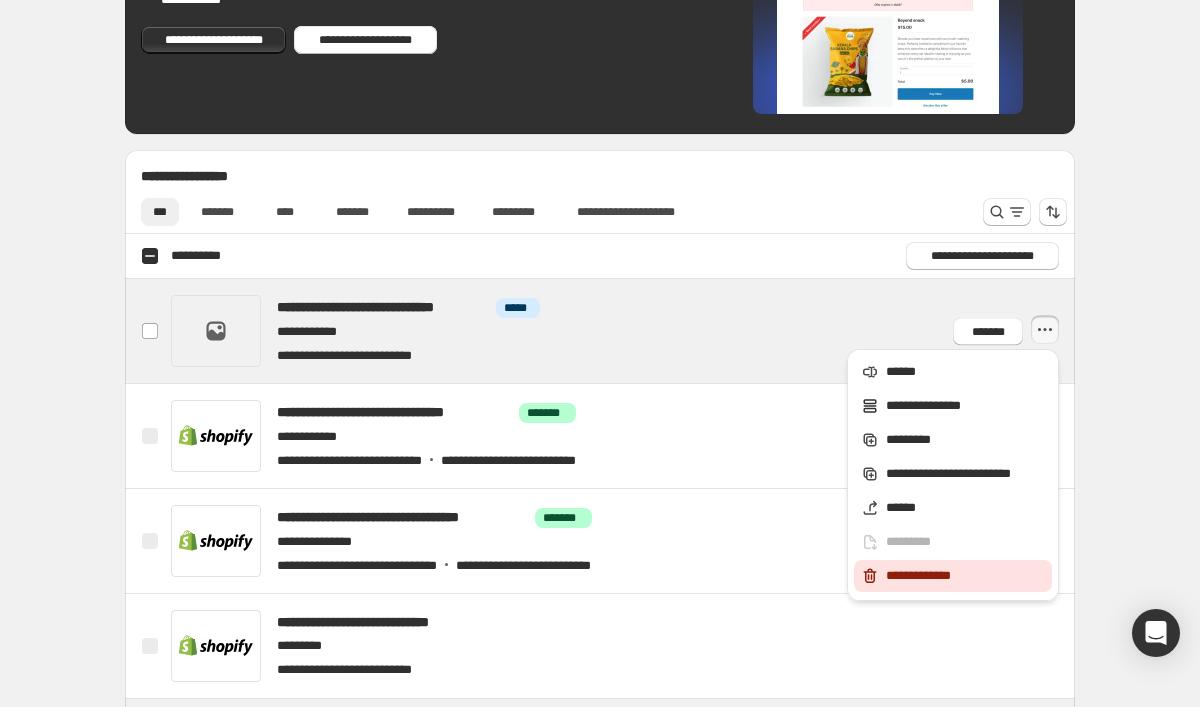 click on "**********" at bounding box center (953, 576) 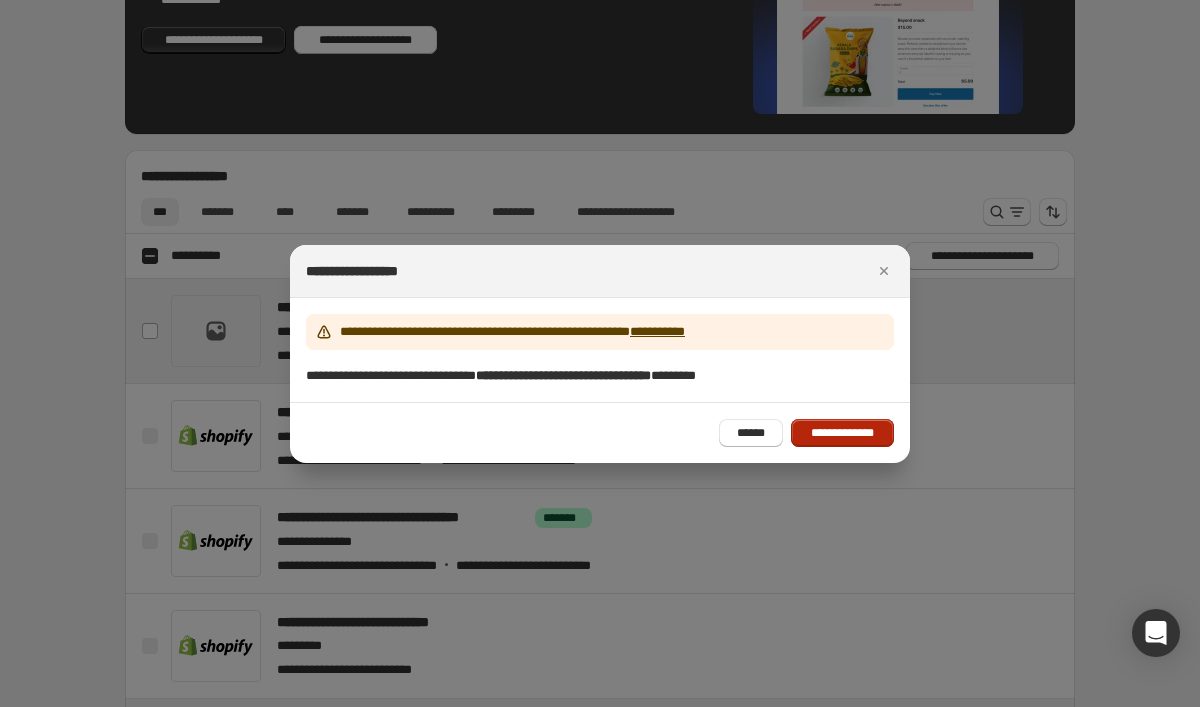 click on "**********" at bounding box center (842, 433) 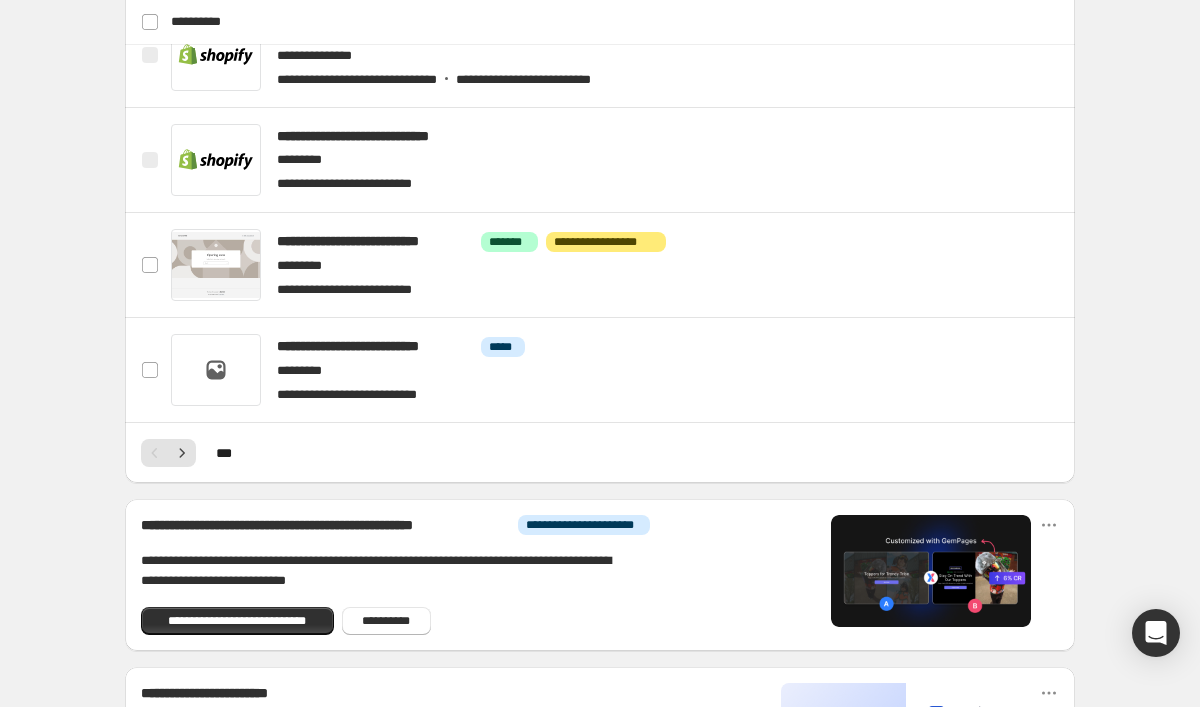 scroll, scrollTop: 1095, scrollLeft: 0, axis: vertical 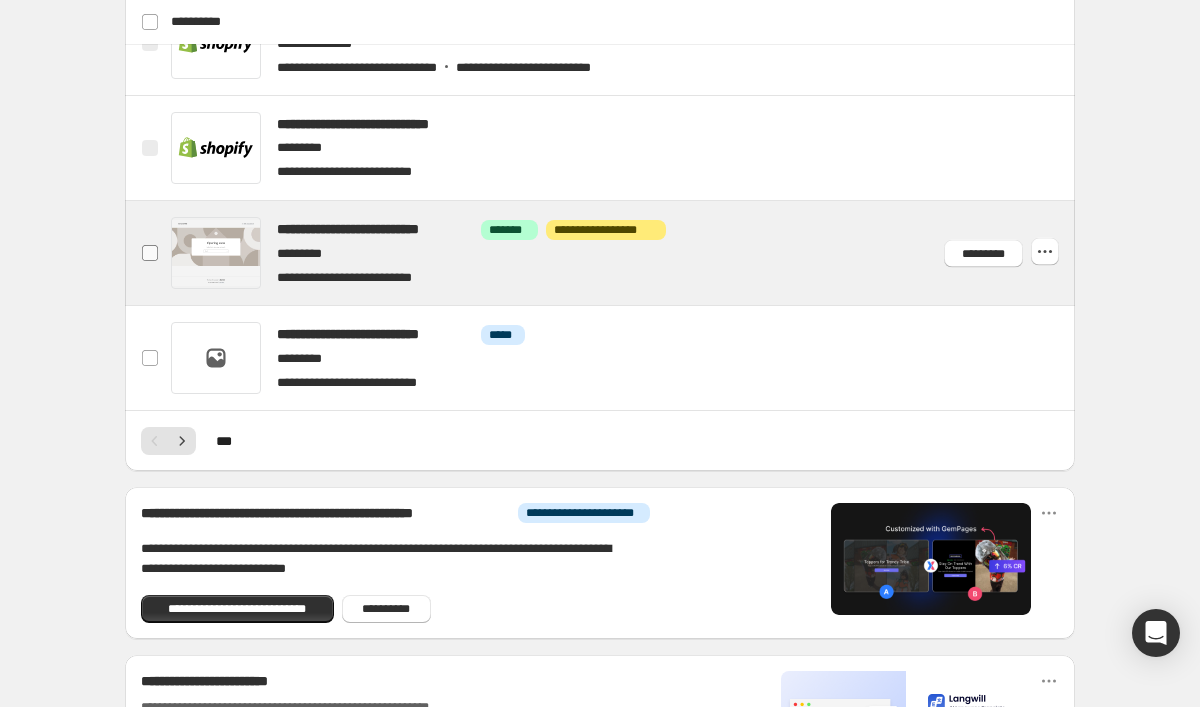 click at bounding box center [150, 253] 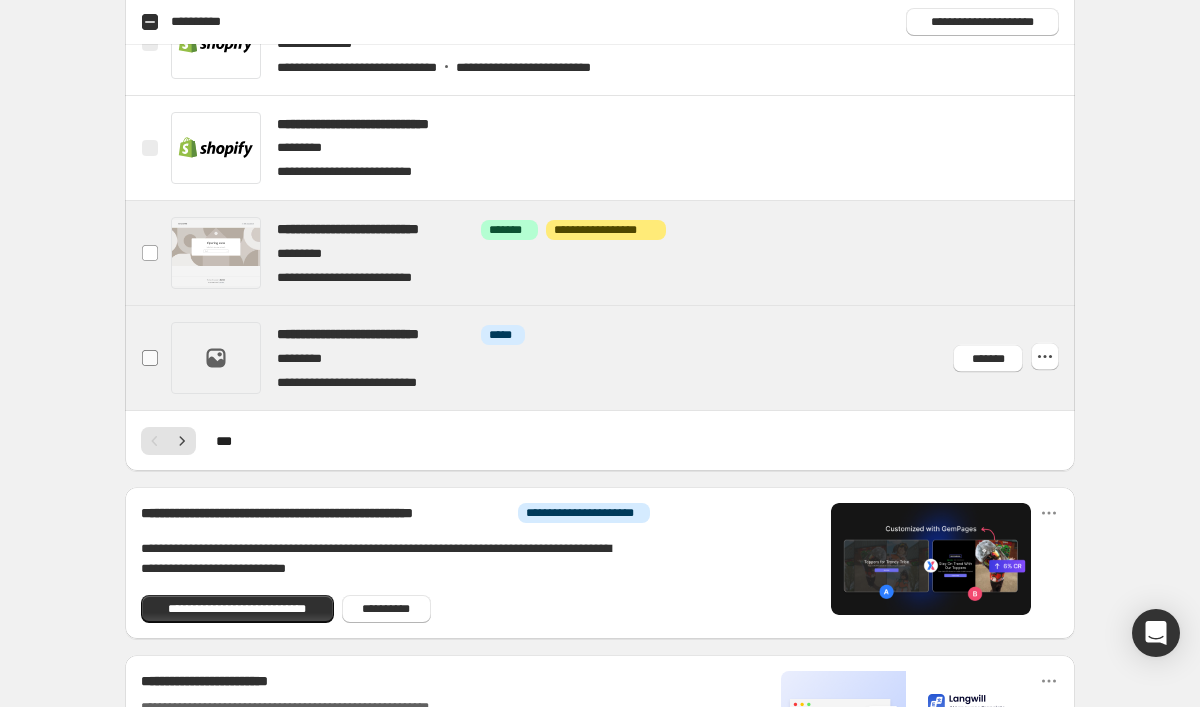 click at bounding box center (150, 358) 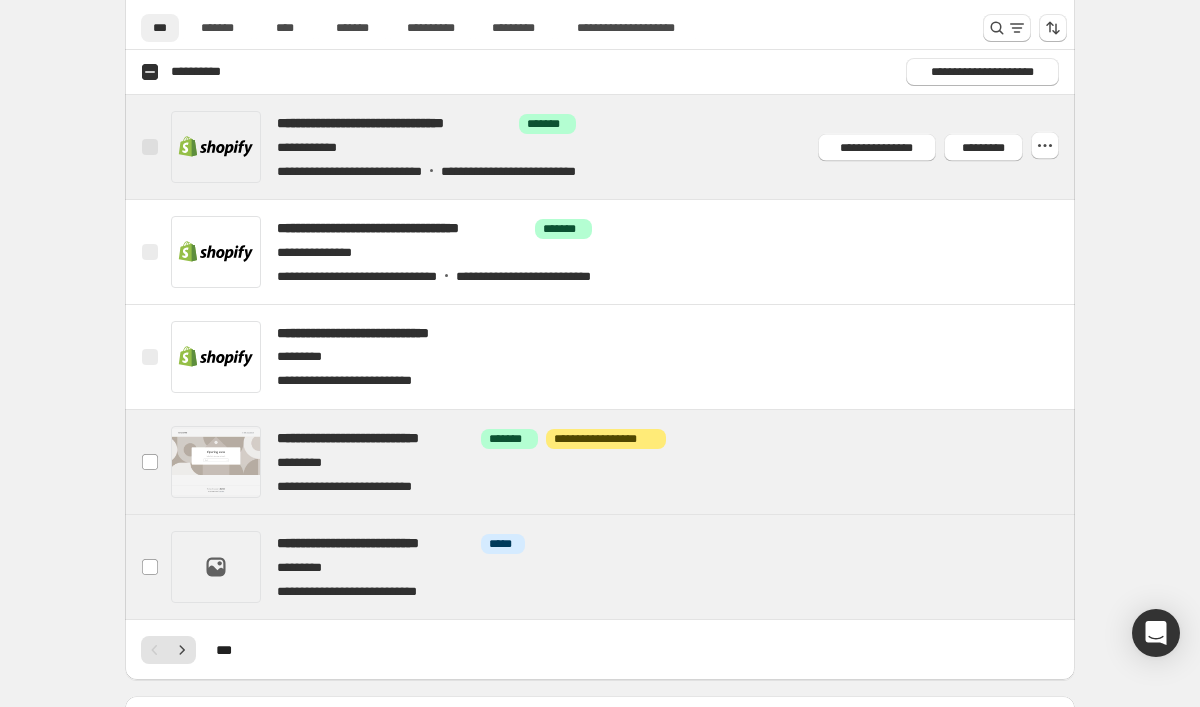 scroll, scrollTop: 950, scrollLeft: 0, axis: vertical 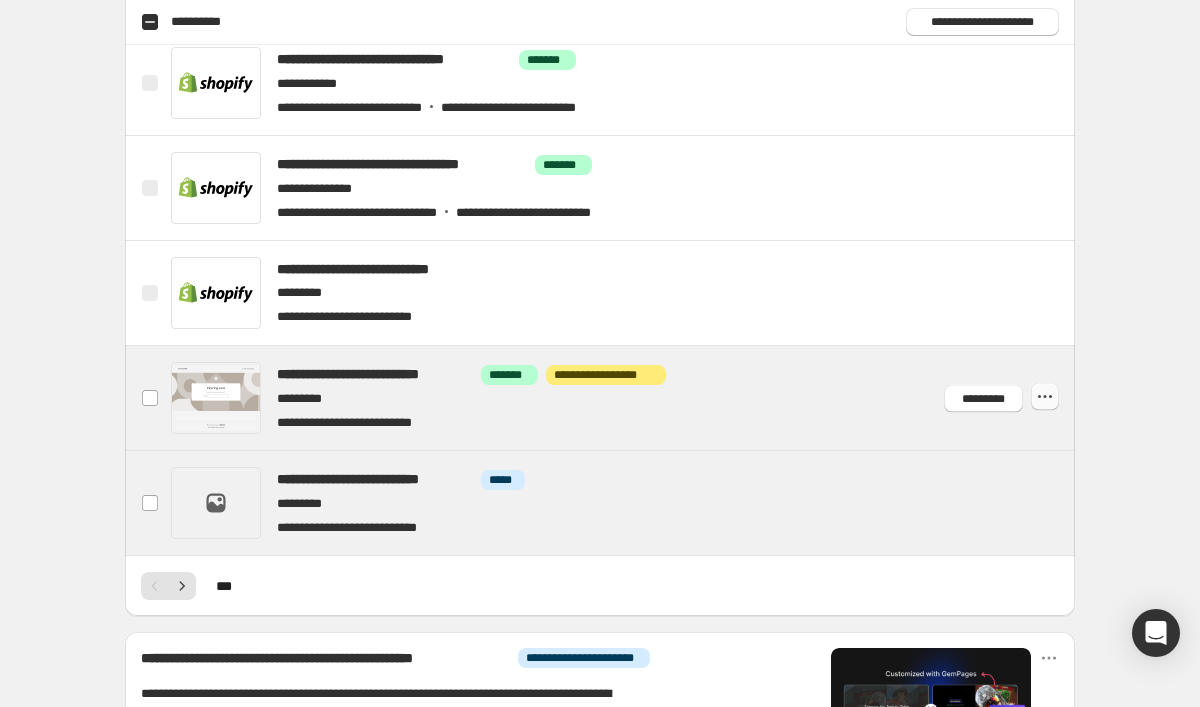 click 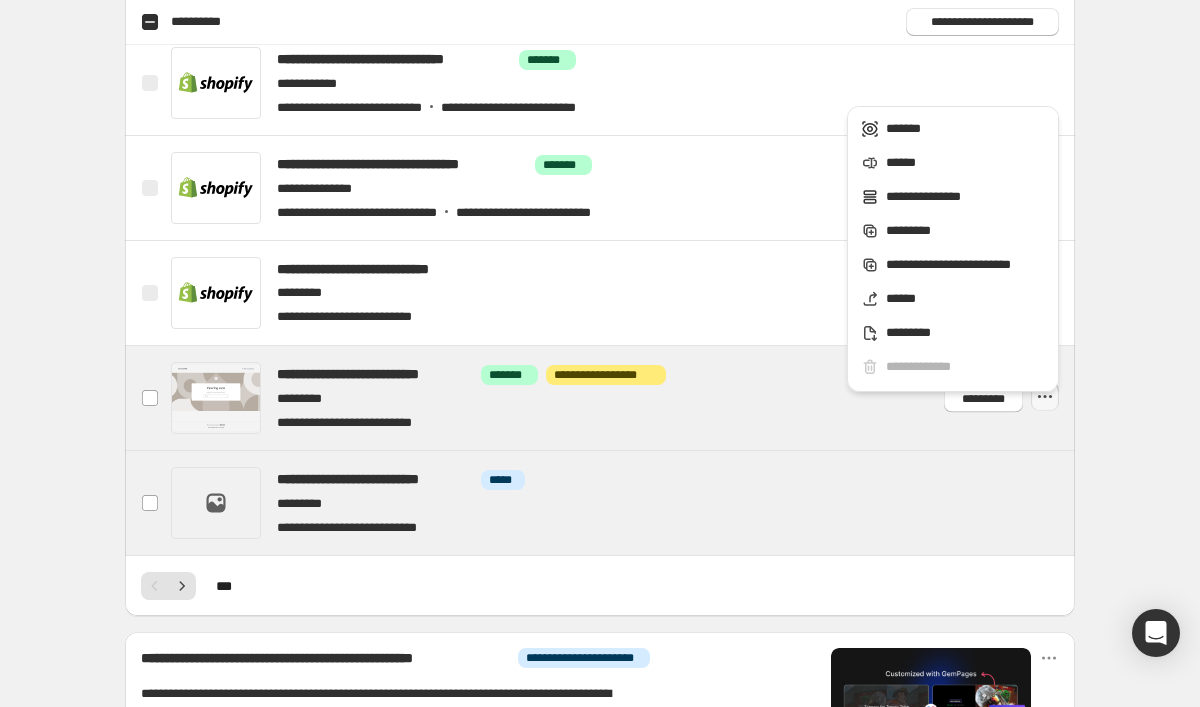 click on "**********" at bounding box center [600, 137] 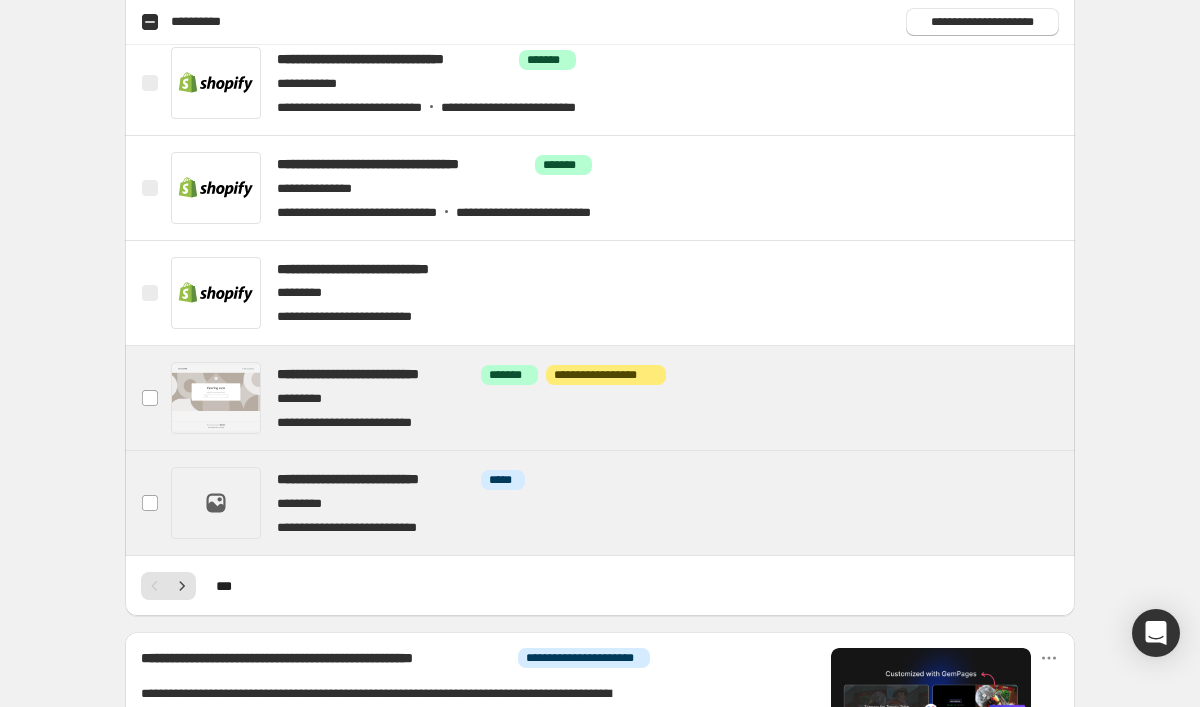 click on "**********" at bounding box center [600, 137] 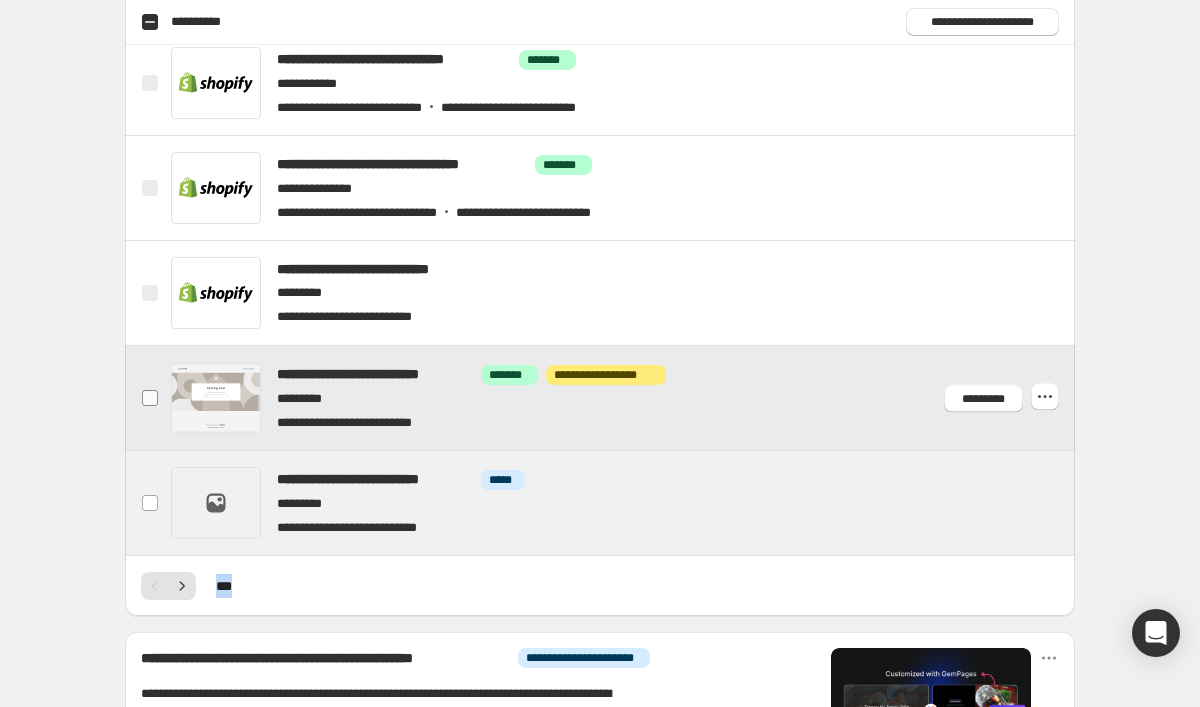 click at bounding box center (150, 398) 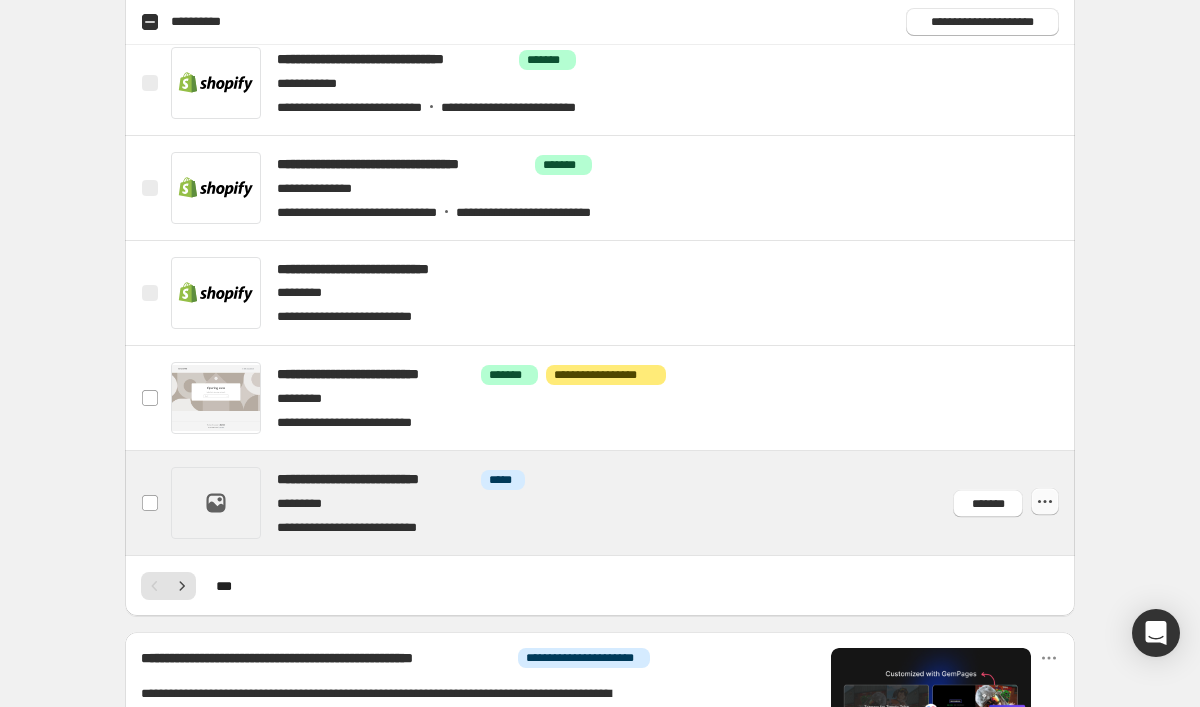 click 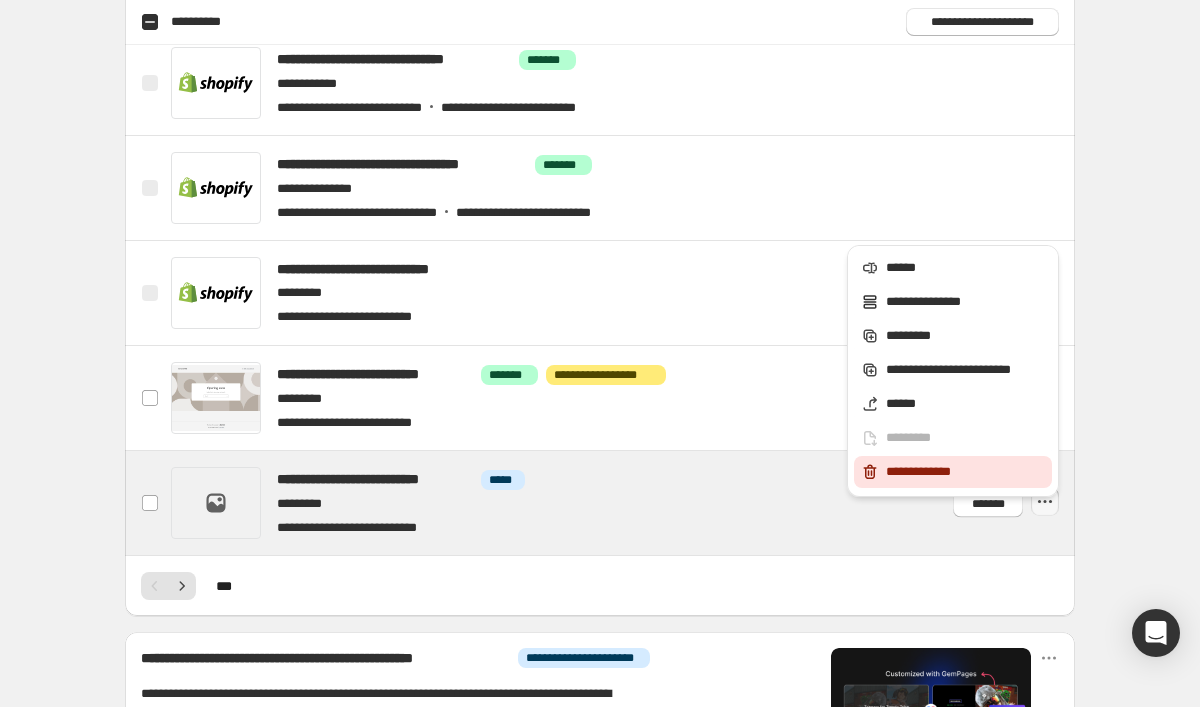 click on "**********" at bounding box center (966, 472) 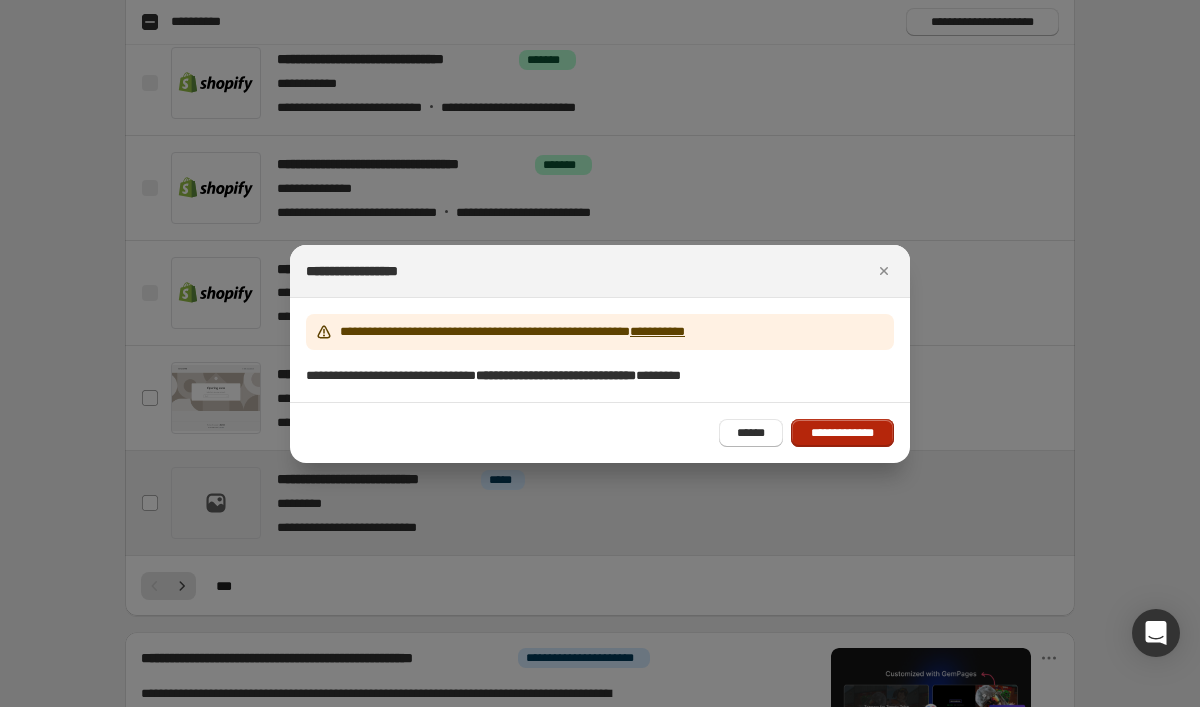 click on "**********" at bounding box center (842, 433) 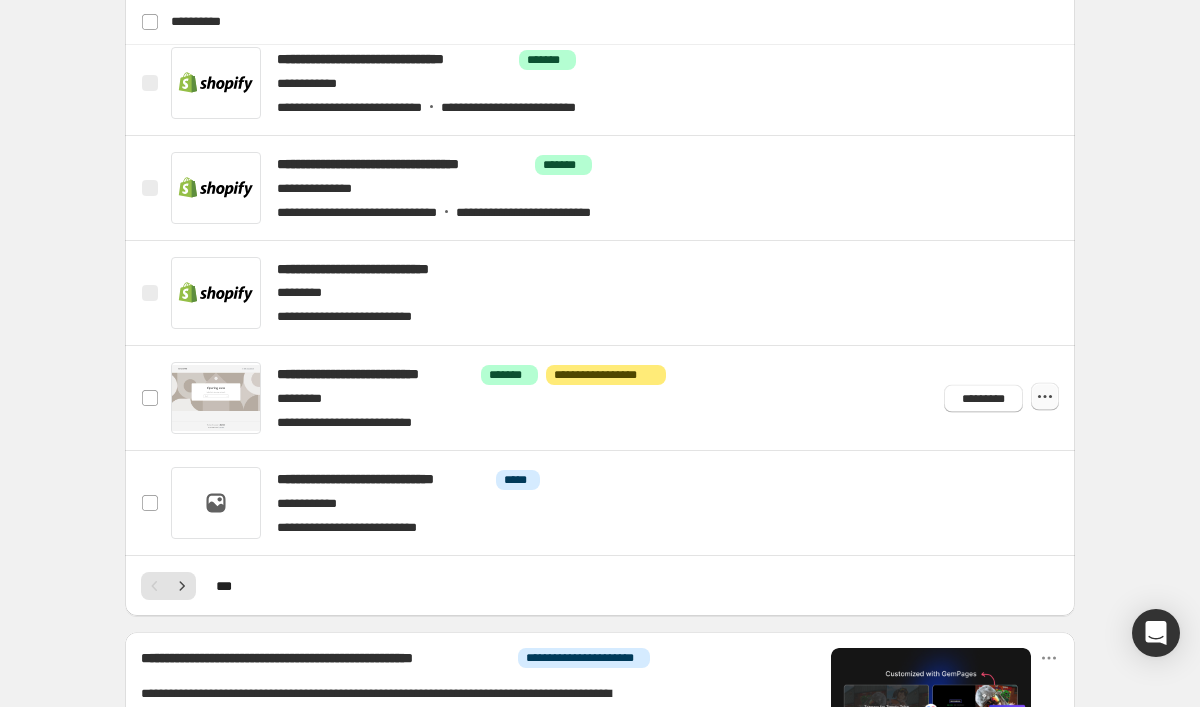 click 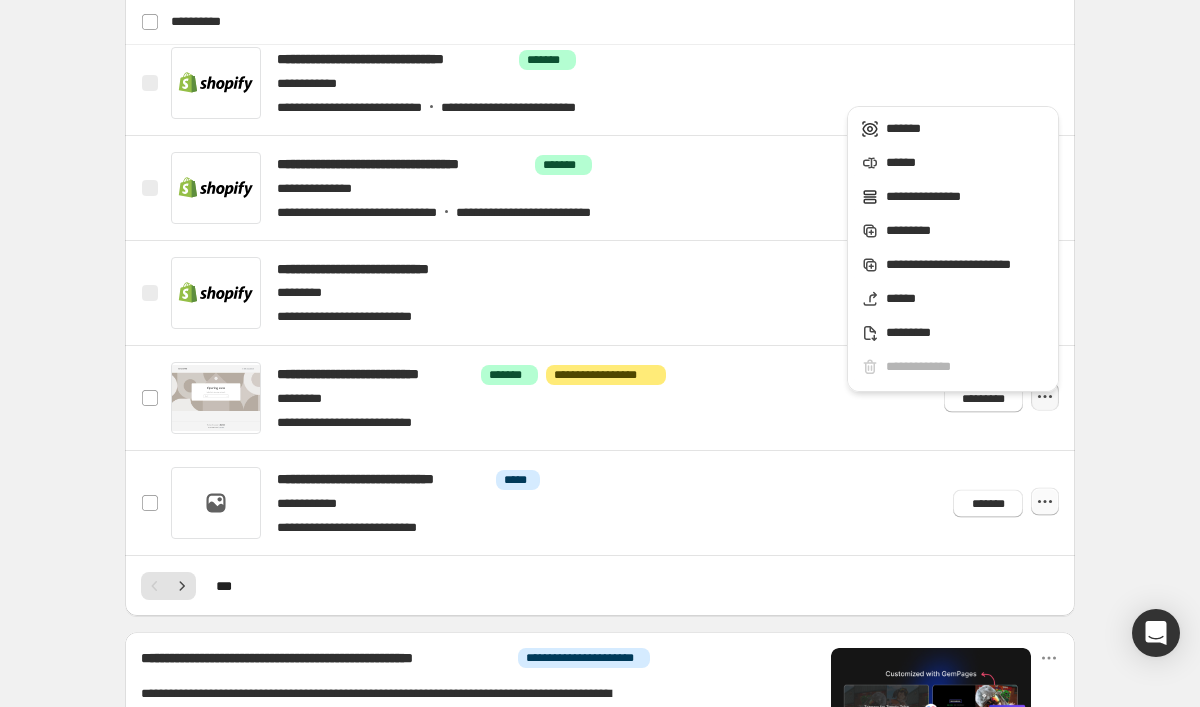 click 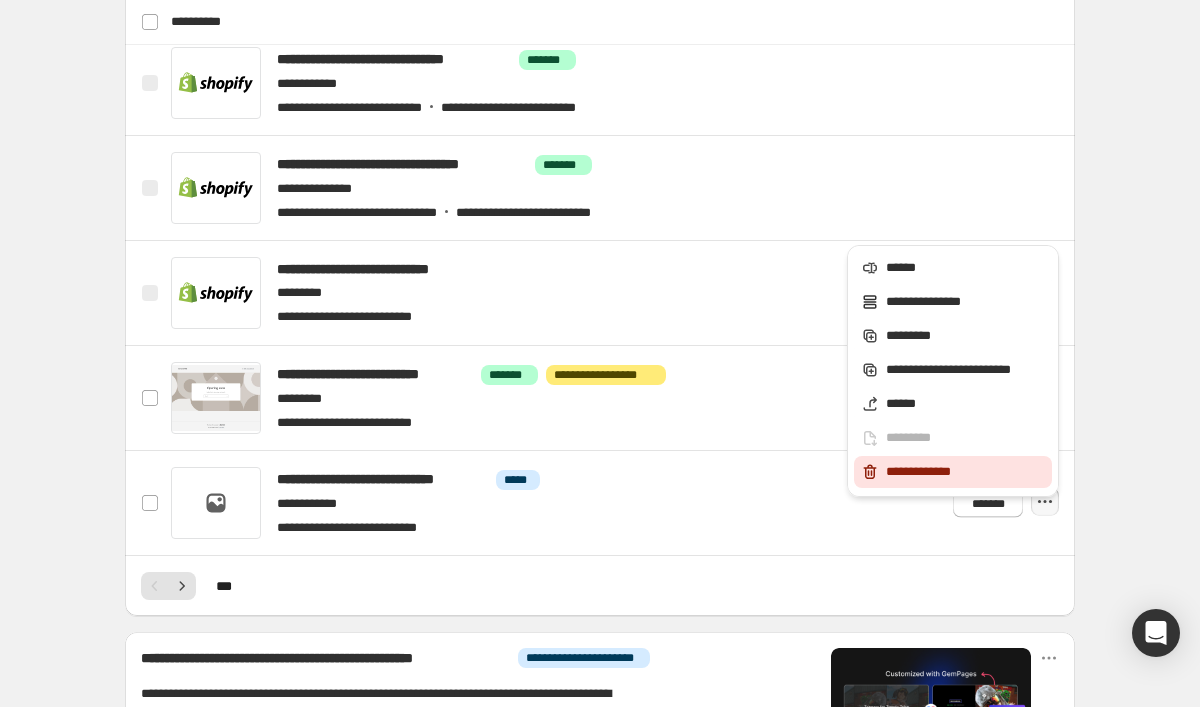 click on "**********" at bounding box center [966, 472] 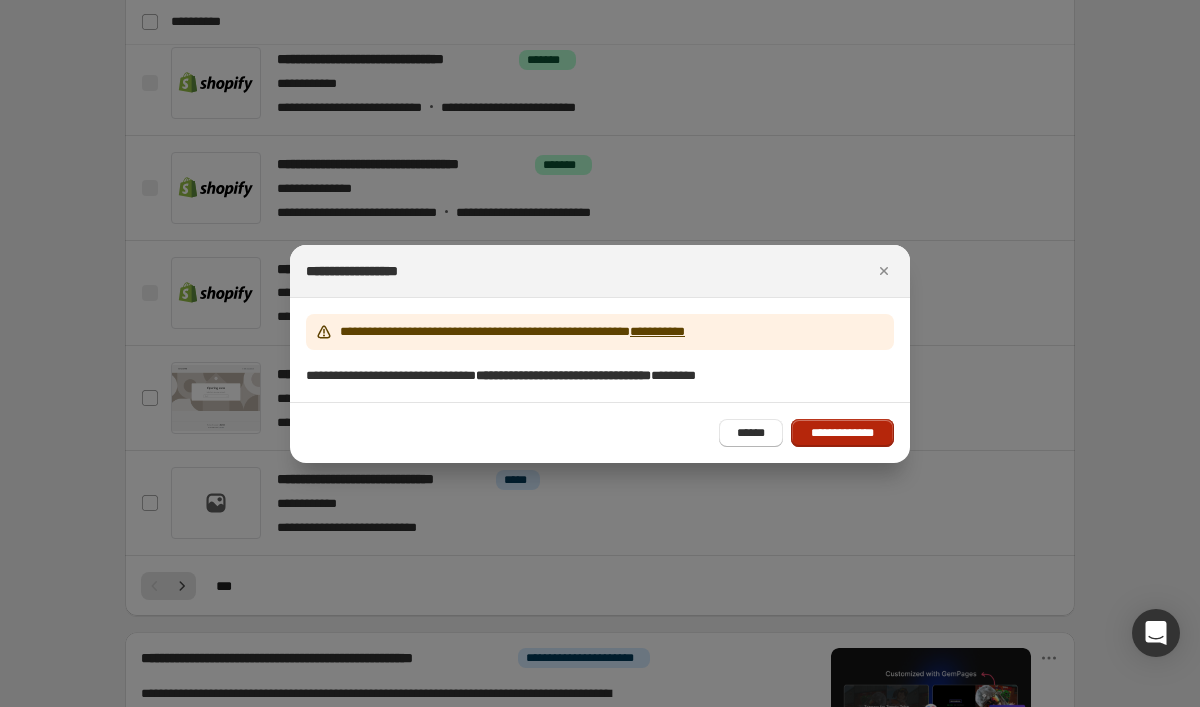 click on "**********" at bounding box center (842, 433) 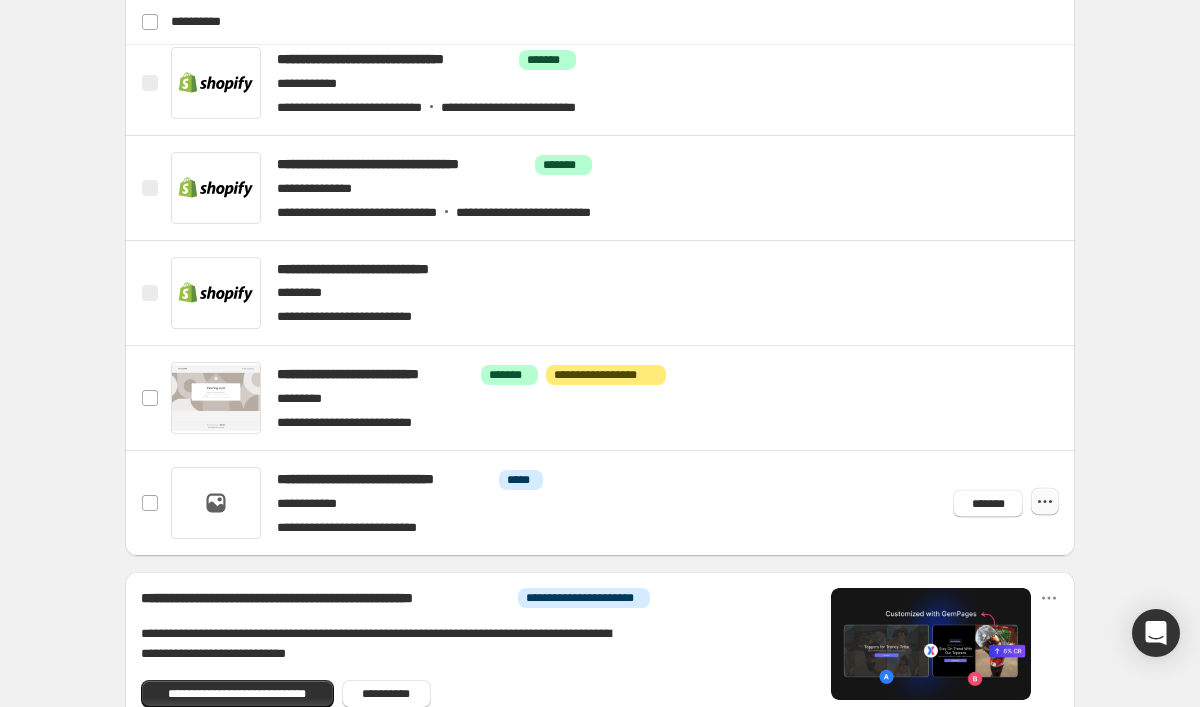 click 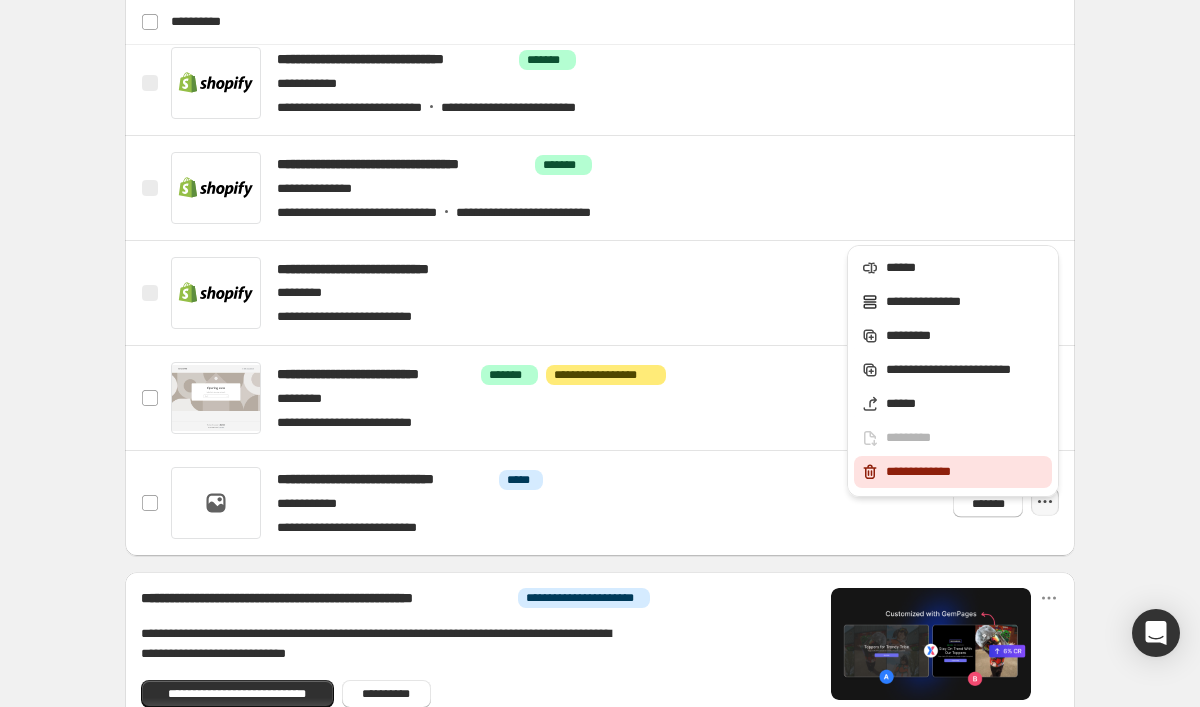 click on "**********" at bounding box center [966, 472] 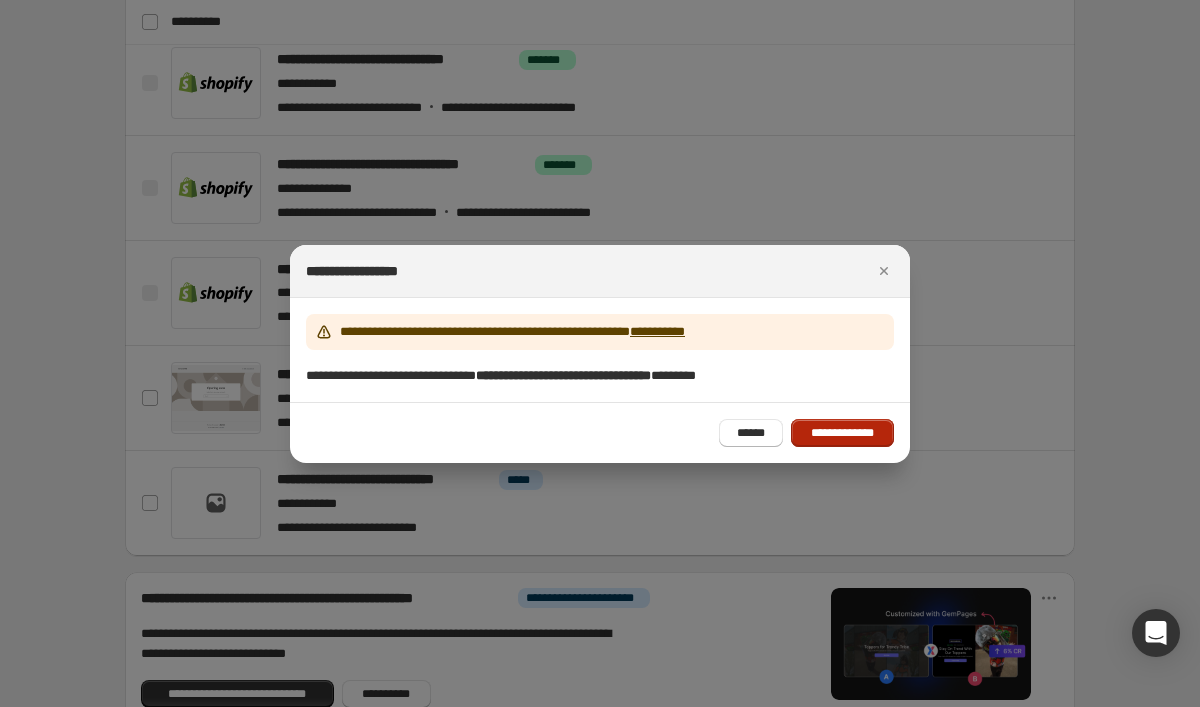 click on "**********" at bounding box center [842, 433] 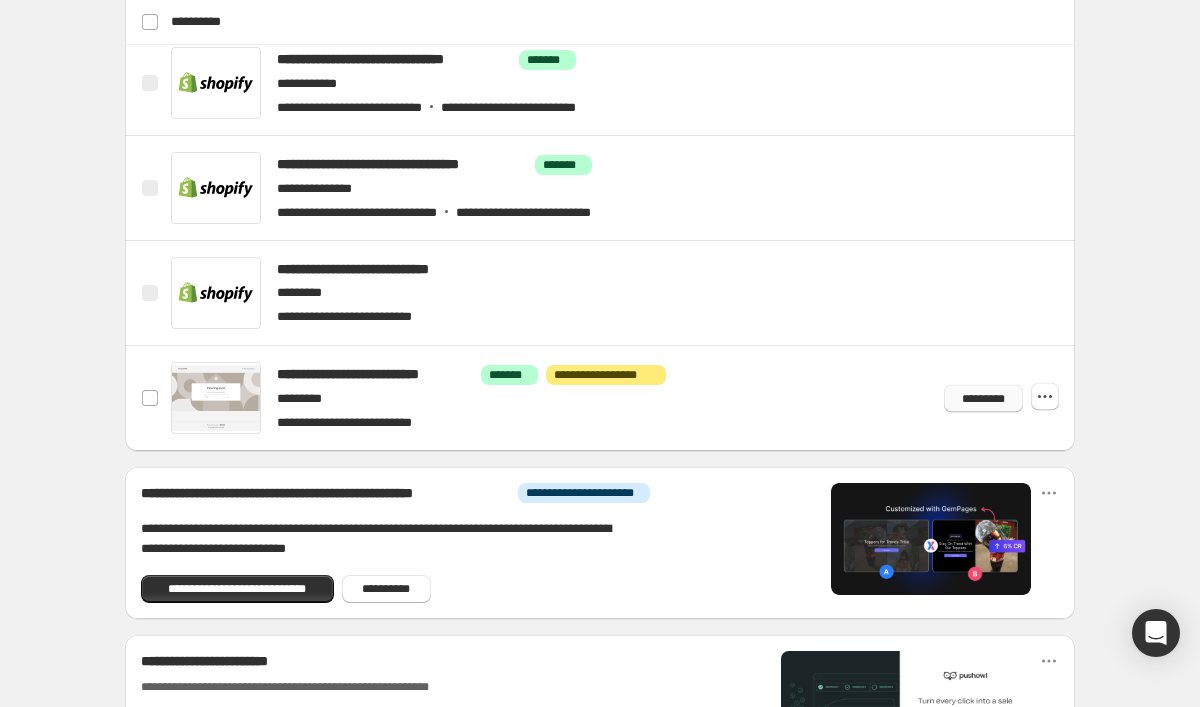 click on "*********" at bounding box center (983, 398) 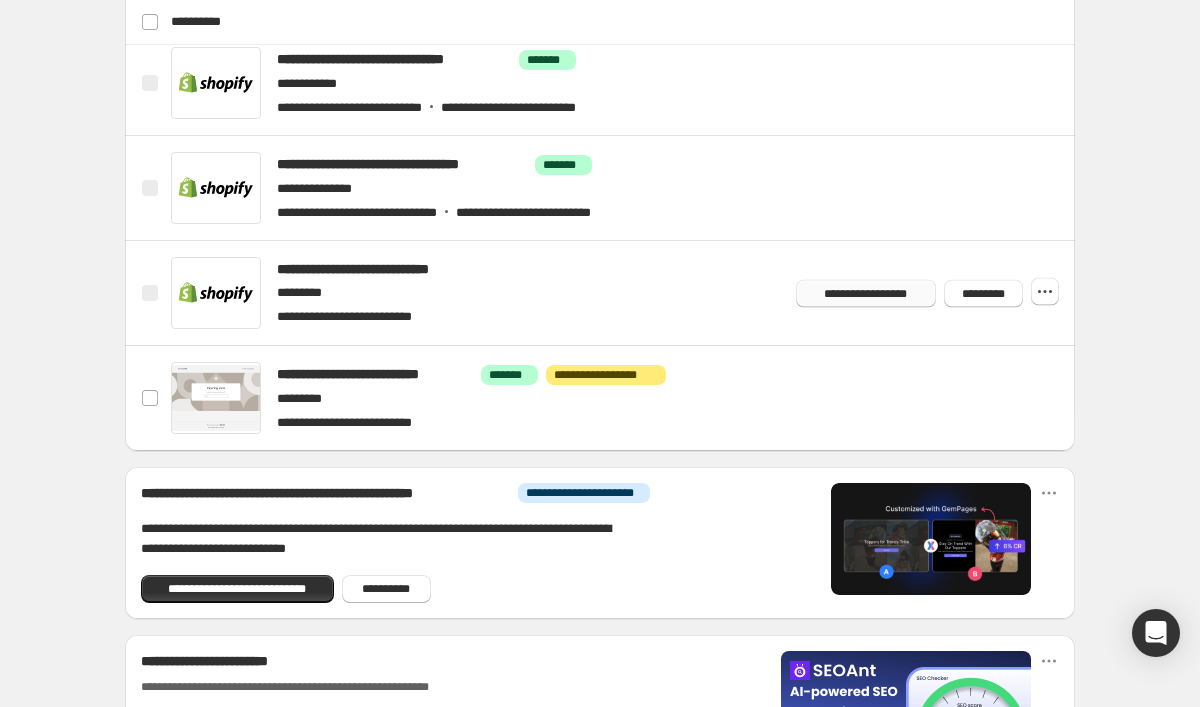 click on "**********" at bounding box center (865, 293) 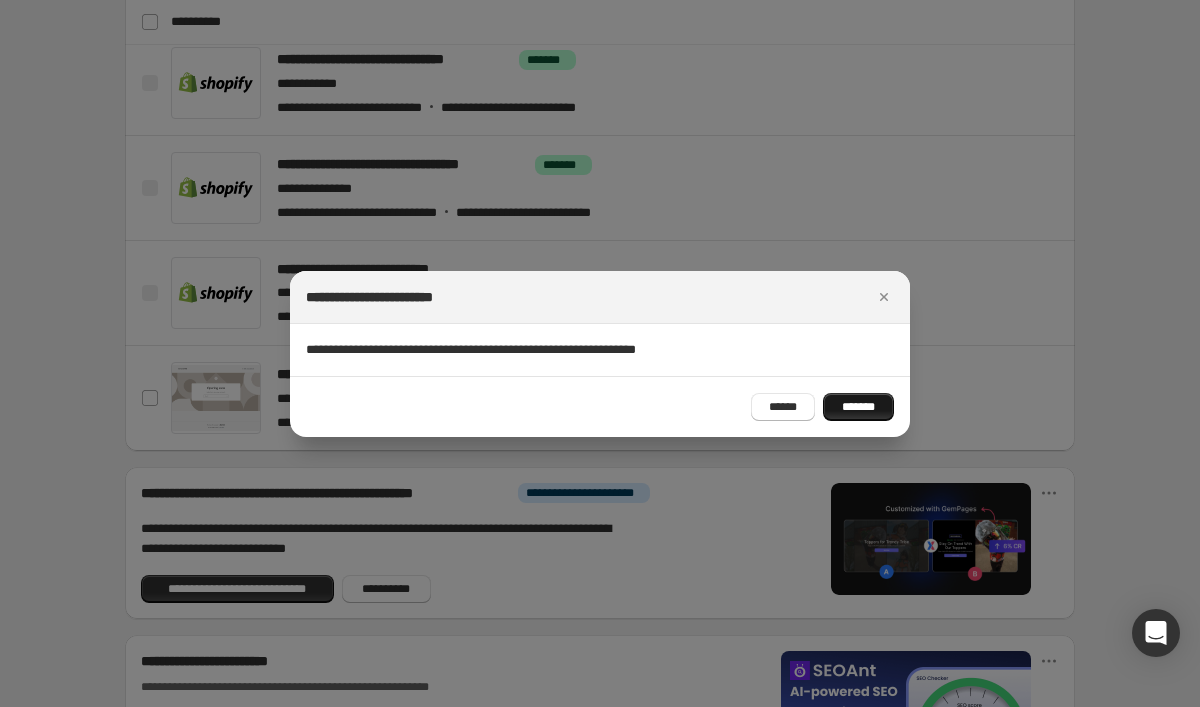 click on "*******" at bounding box center (858, 407) 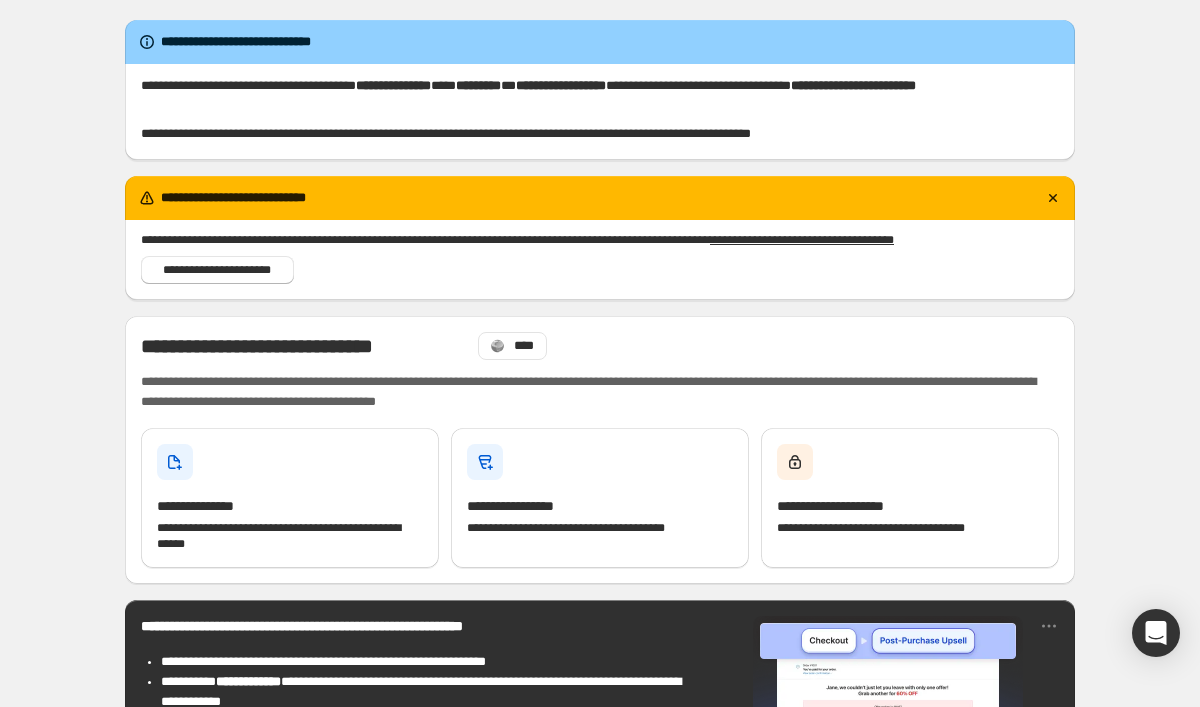 scroll, scrollTop: 0, scrollLeft: 0, axis: both 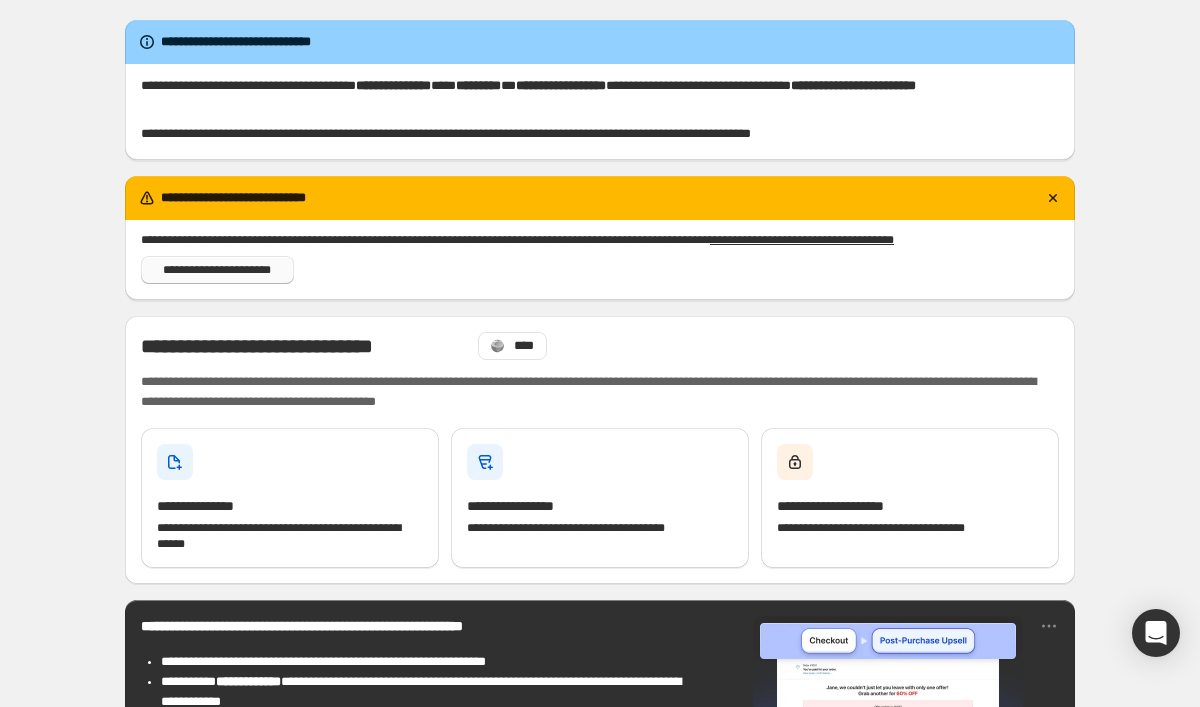 click on "**********" at bounding box center (217, 270) 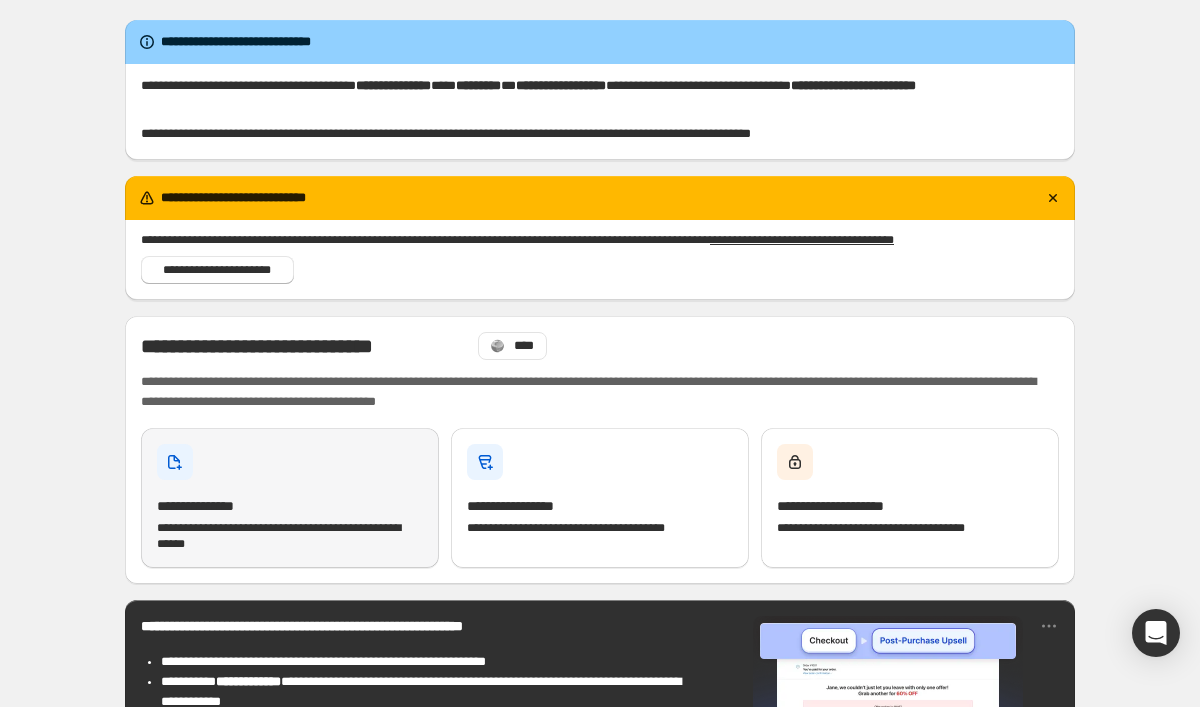 click on "**********" at bounding box center (290, 536) 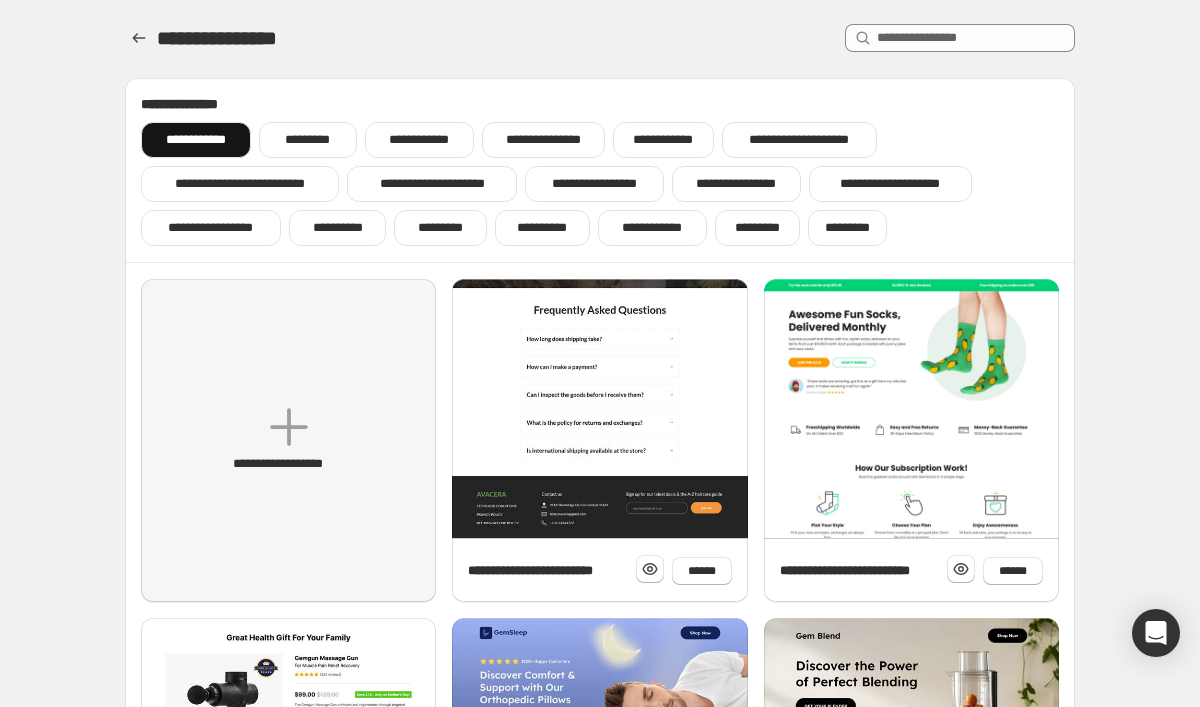 click at bounding box center (599, -242) 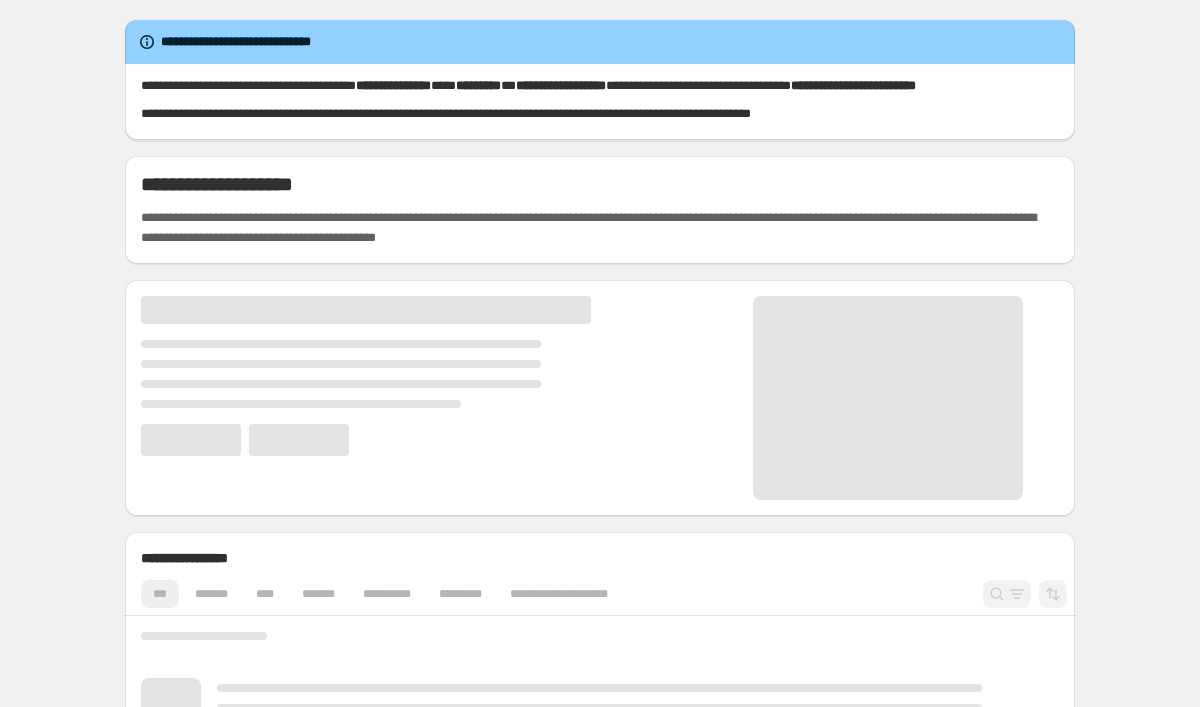 scroll, scrollTop: 0, scrollLeft: 0, axis: both 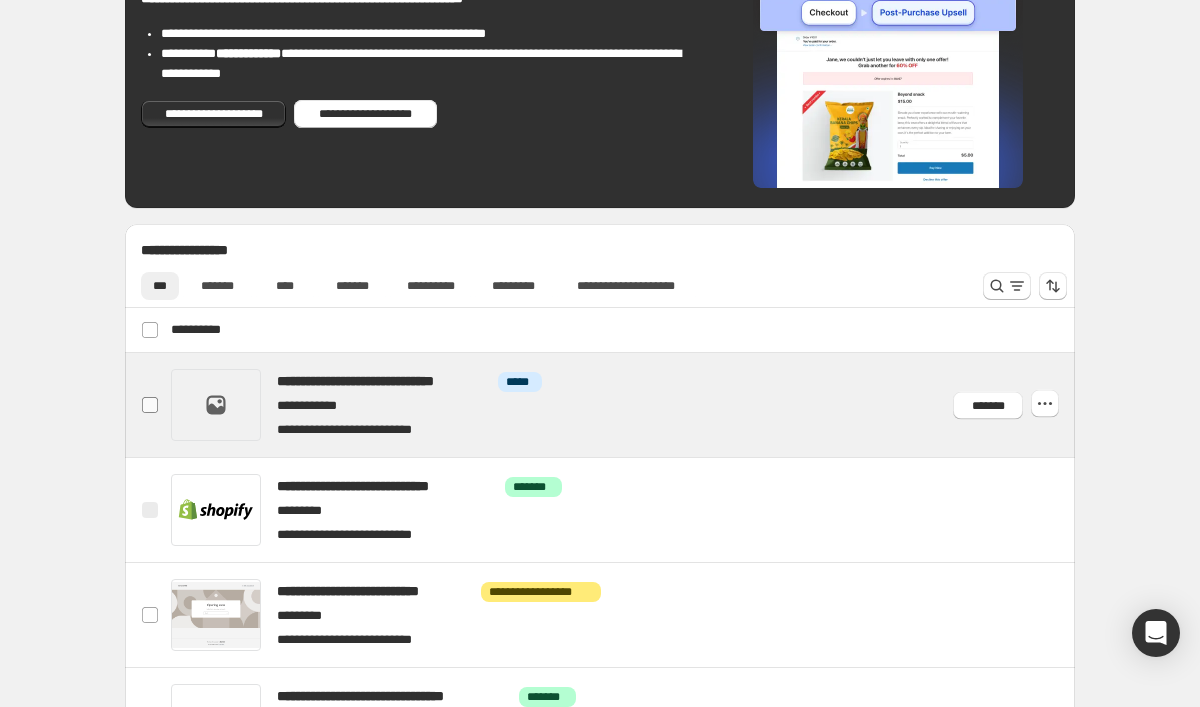 click at bounding box center [150, 405] 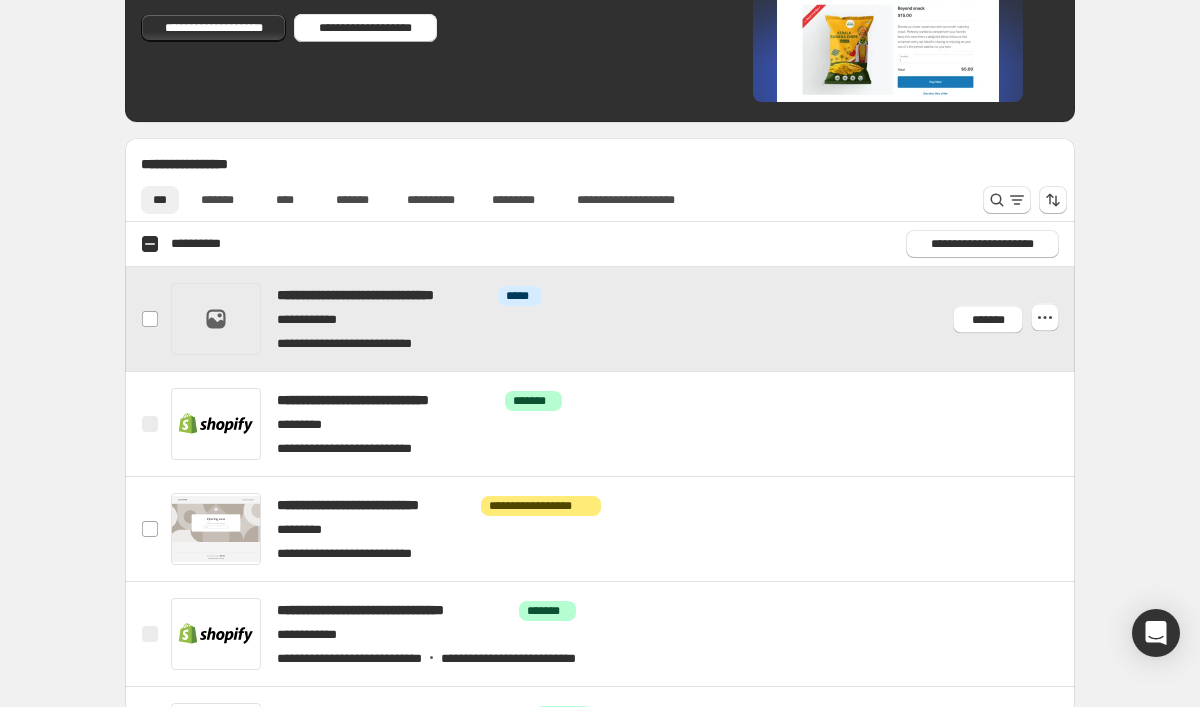 scroll, scrollTop: 853, scrollLeft: 0, axis: vertical 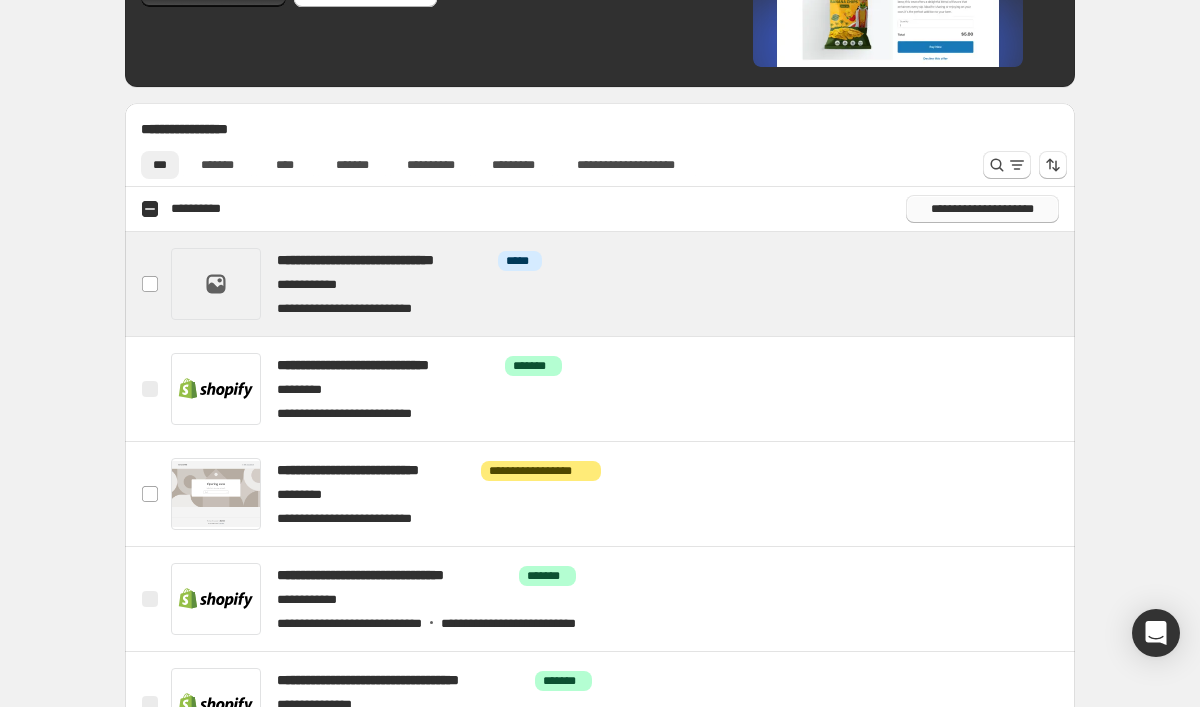 click on "**********" at bounding box center [982, 209] 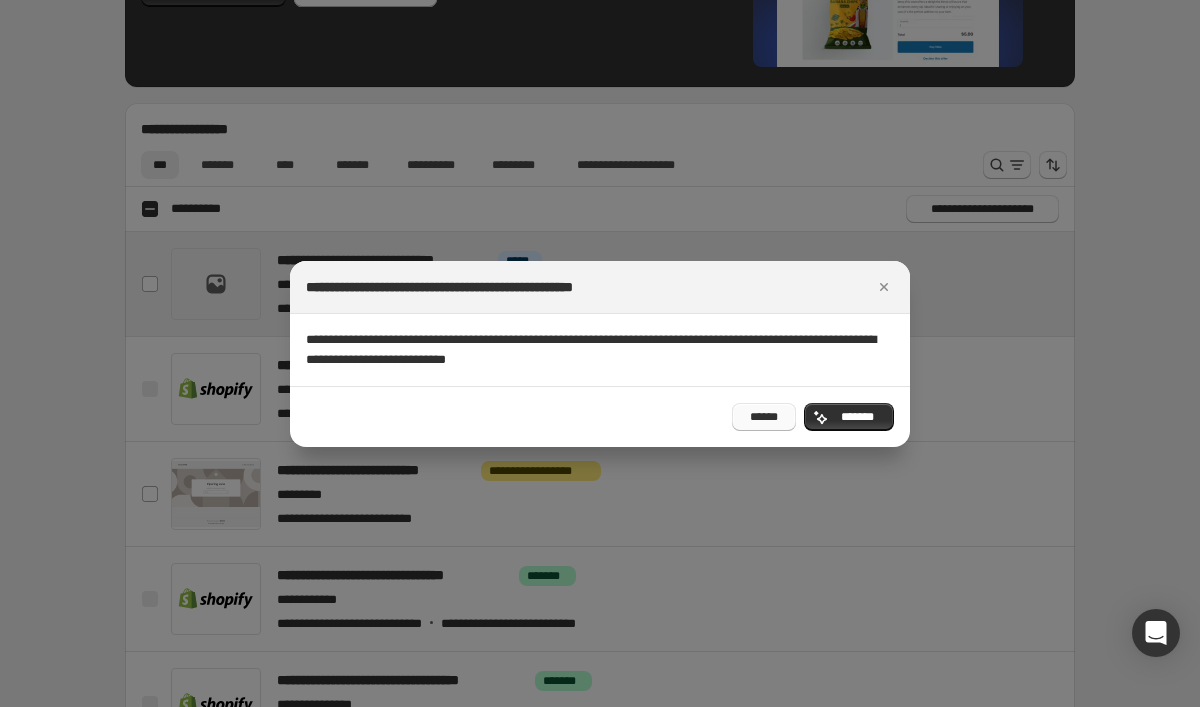 click on "******" at bounding box center (764, 417) 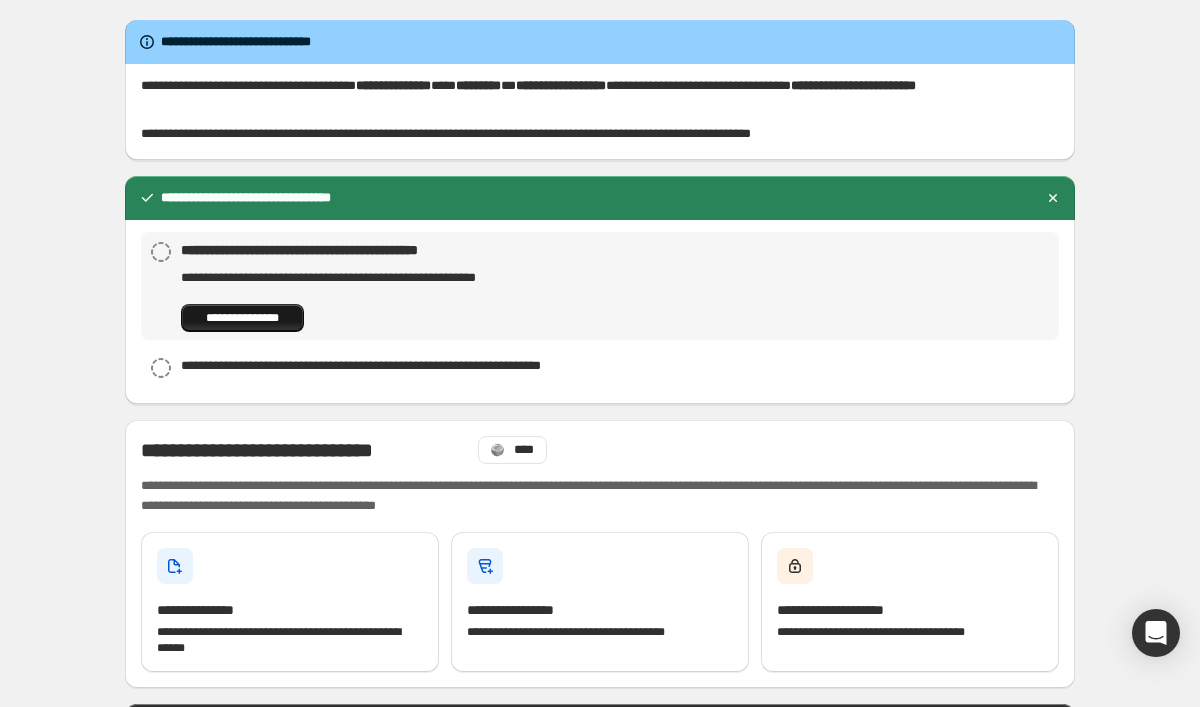 scroll, scrollTop: 0, scrollLeft: 0, axis: both 